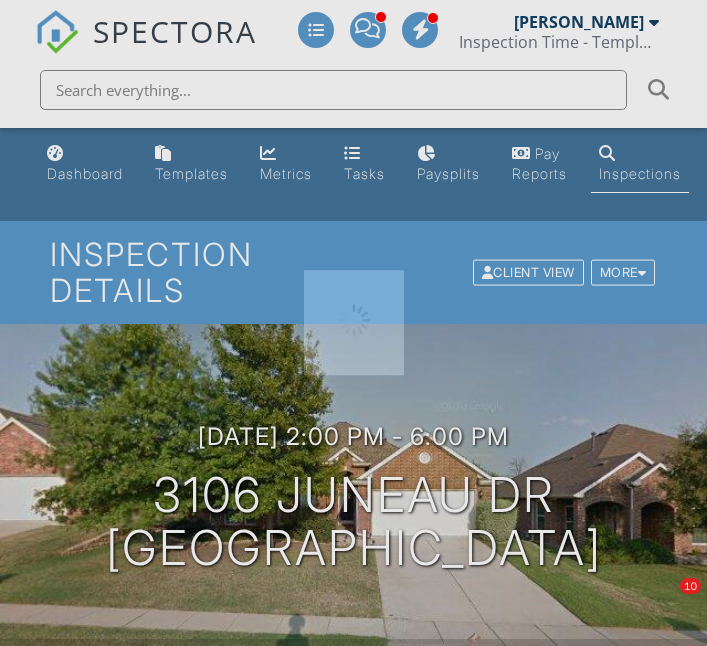 scroll, scrollTop: 0, scrollLeft: 0, axis: both 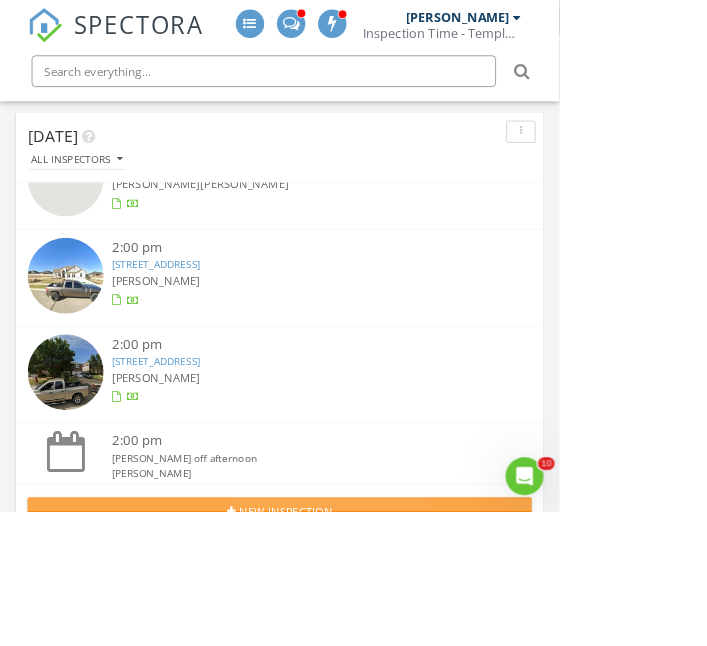click on "New Inspection" at bounding box center [353, 647] 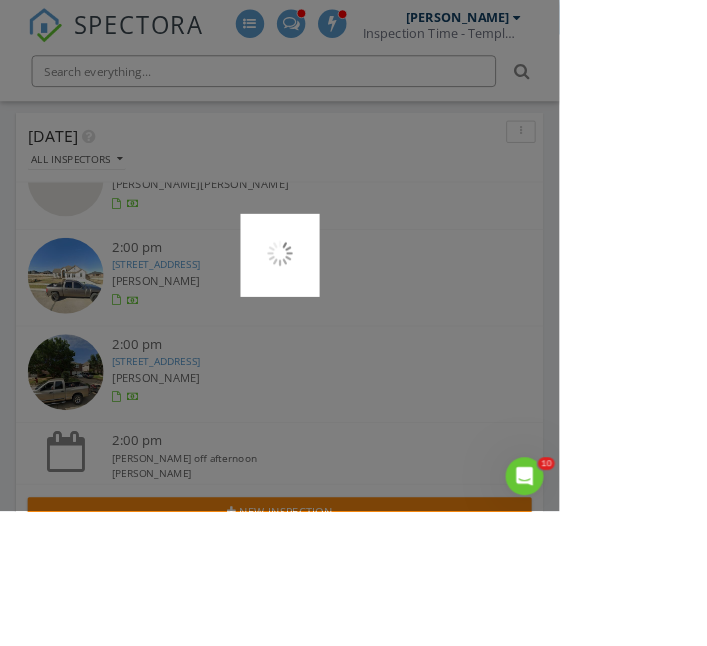 scroll, scrollTop: 362, scrollLeft: 0, axis: vertical 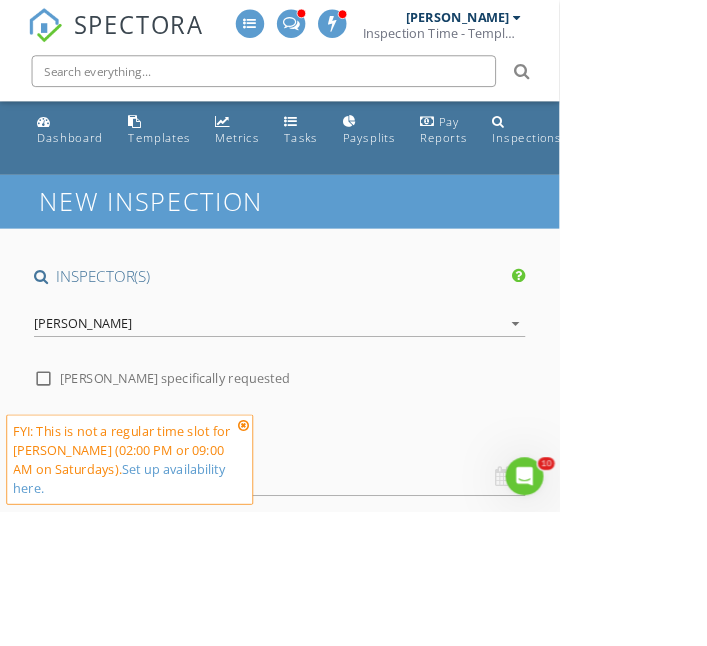 click on "07/12/2025 8:00 AM" at bounding box center [353, 602] 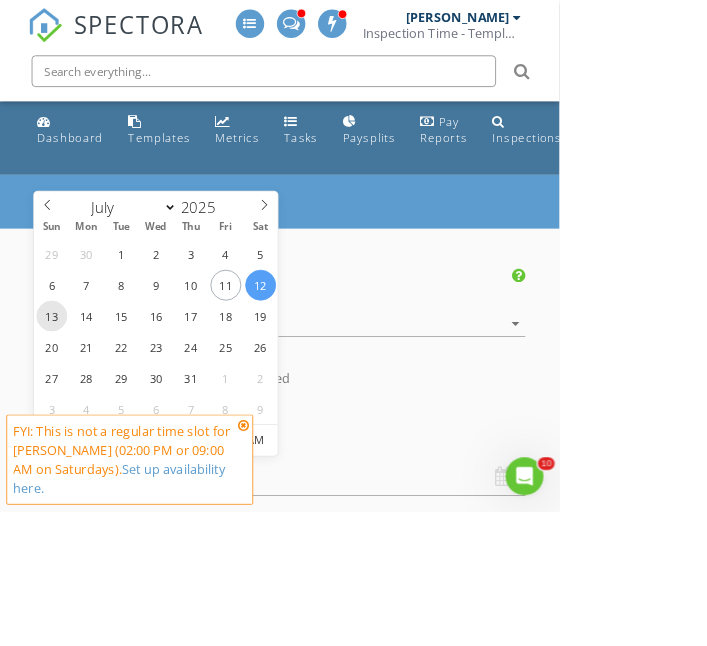 type on "07/13/2025 8:00 AM" 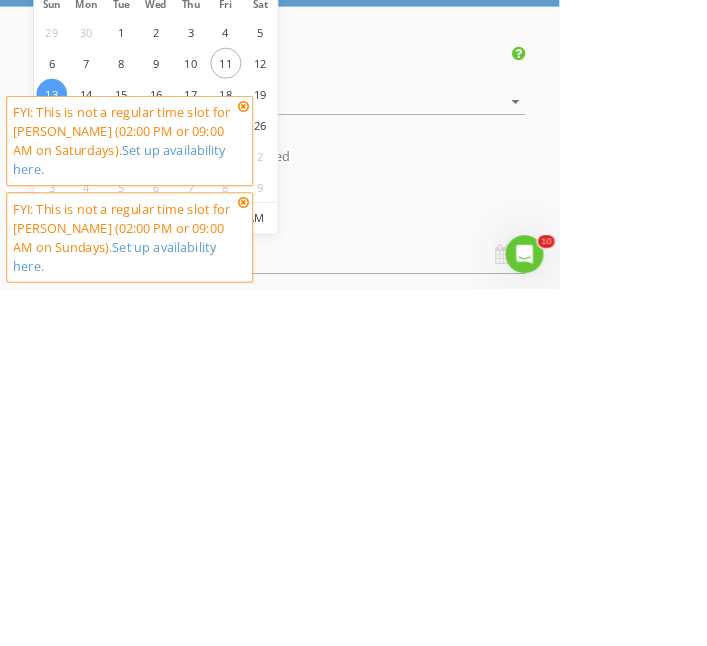 type on "9" 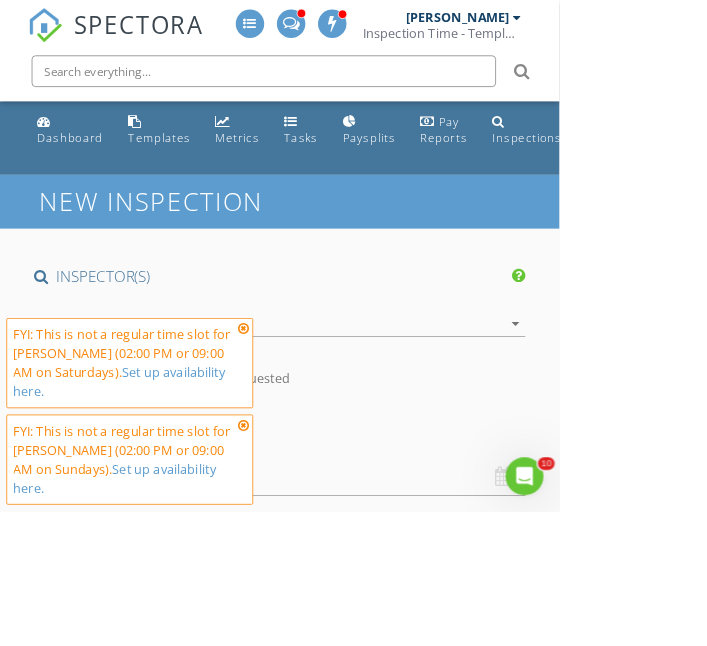 click on "SPECTORA
Aaron Davis
Inspection Time - Temple/Waco
Role:
Inspector
Change Role
Dashboard
New Inspection
Inspections
Calendar
Template Editor
Contacts
Automations
Team
Metrics
Payments
Data Exports
Billing
Conversations
Tasks
Reporting
Advanced
Equipment
Settings
What's New
Sign Out
Change Active Role
Your account has more than one possible role. Please choose how you'd like to view the site:
Company/Agency
City
Role
Dashboard
Templates
Metrics
Tasks
Paysplits
Pay Reports
Inspections
Settings
Support Center
Google Listing Truck Tiktok Porch" at bounding box center (353, 1909) 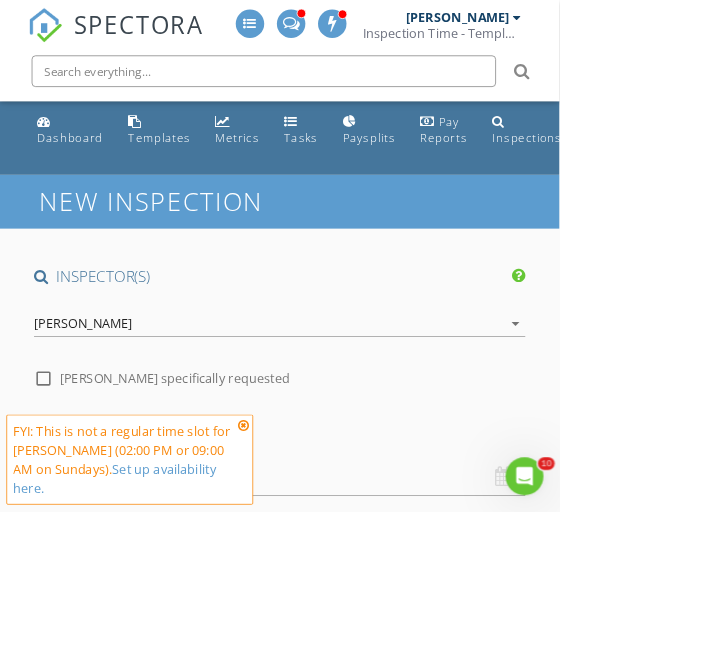 click at bounding box center (308, 537) 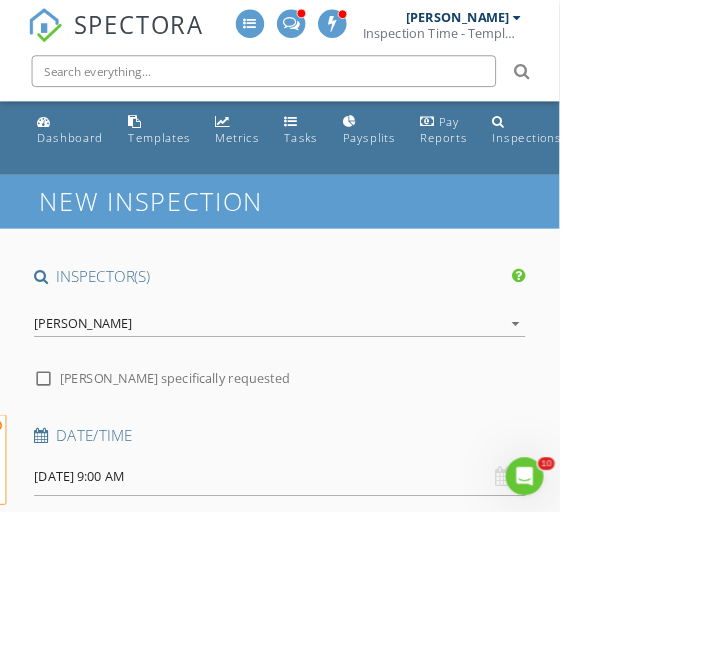 click at bounding box center [247, 739] 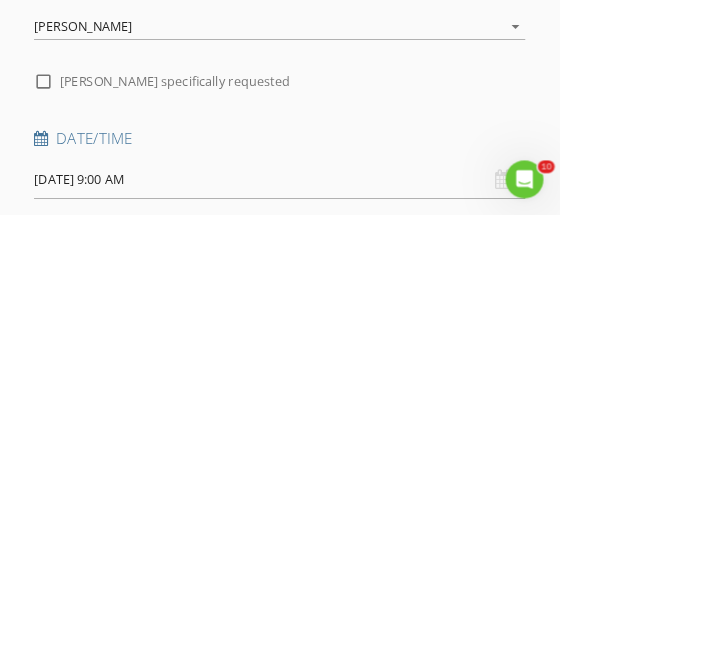 scroll, scrollTop: 75, scrollLeft: 0, axis: vertical 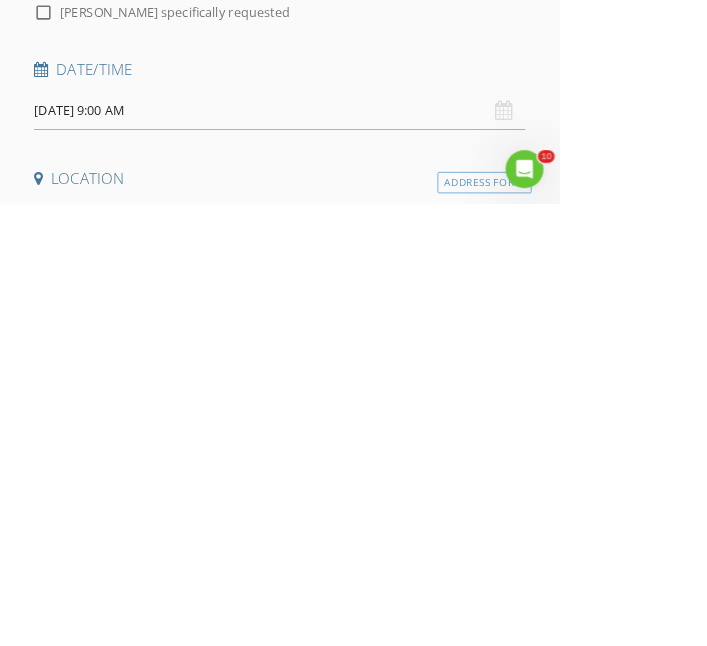 click on "Ashlee Antoinette Edwards (228) 697-7753 Edwards.a.ashlee@gmail.com  Jamarcus Derrell Edwards Jamarcusrichardson1993@gmail.com" at bounding box center [247, 664] 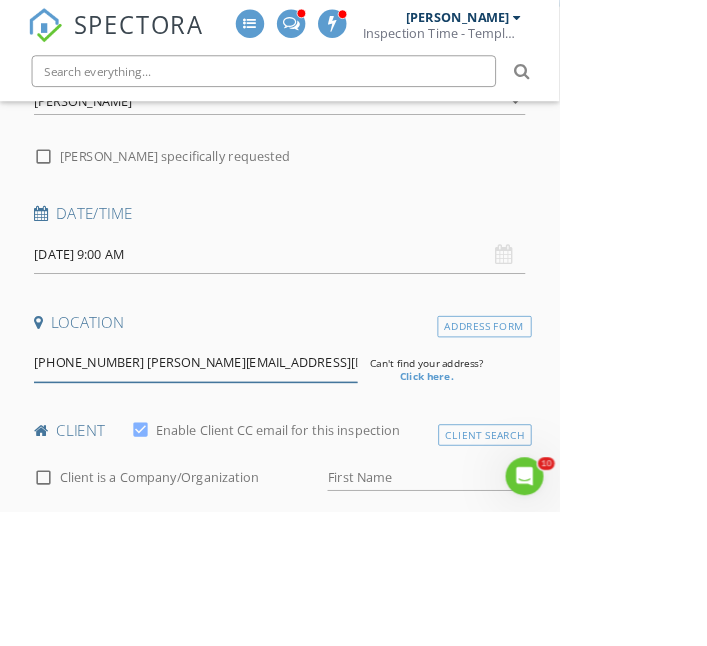 type on "(228) 697-7753 Edwards.a.ashlee@gmail.com  Jamarcus Derrell Edwards Jamarcusrichardson1993@gmail.com" 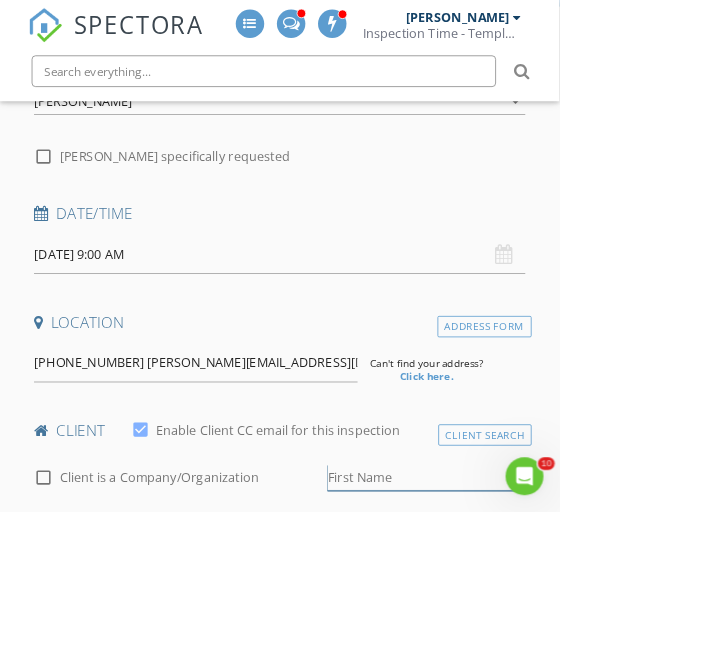 click on "First Name" at bounding box center (539, 604) 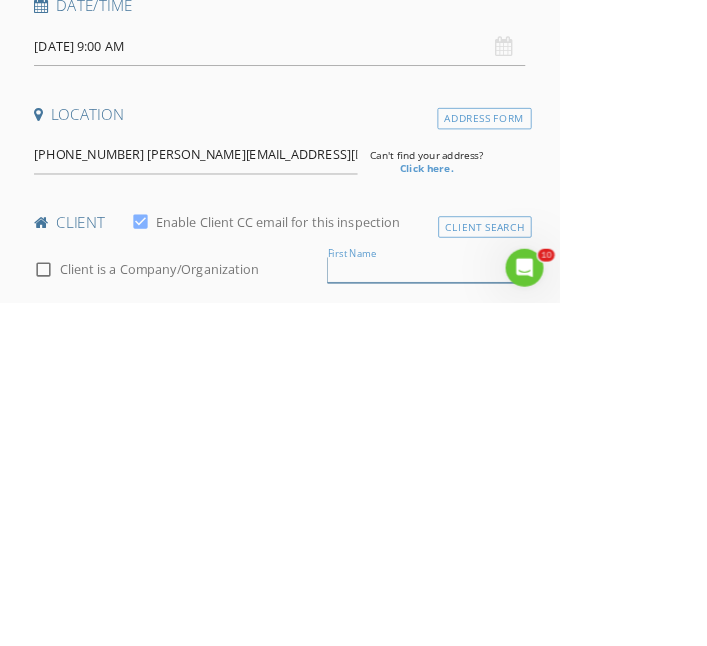 scroll, scrollTop: 280, scrollLeft: 0, axis: vertical 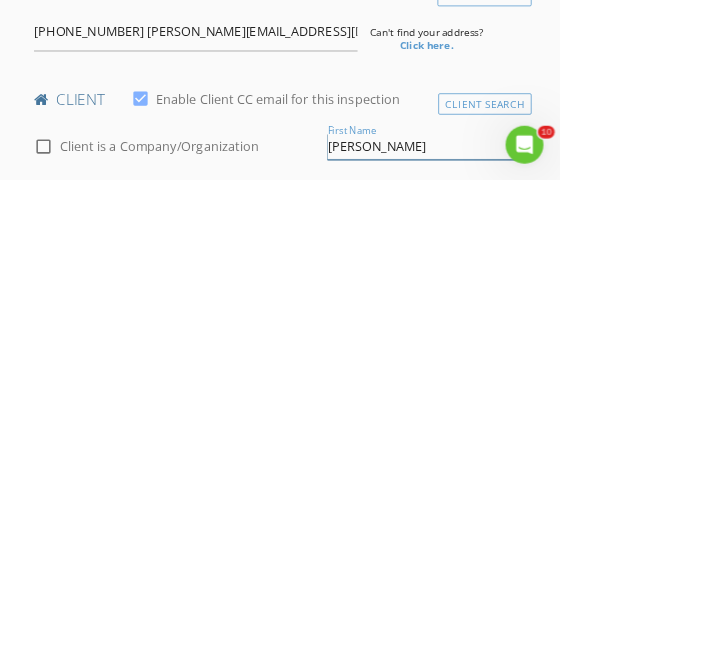 click on "[PERSON_NAME]" at bounding box center (539, 604) 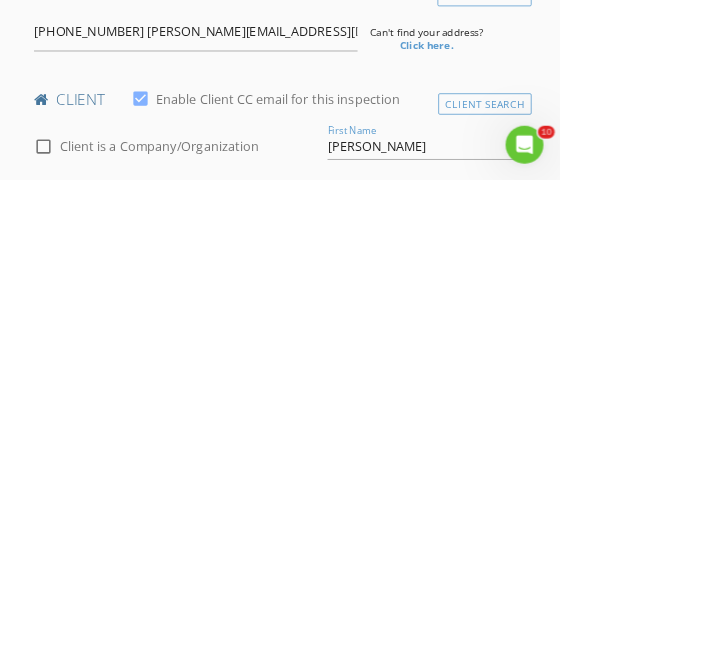 click on "Last Name" at bounding box center (141, 673) 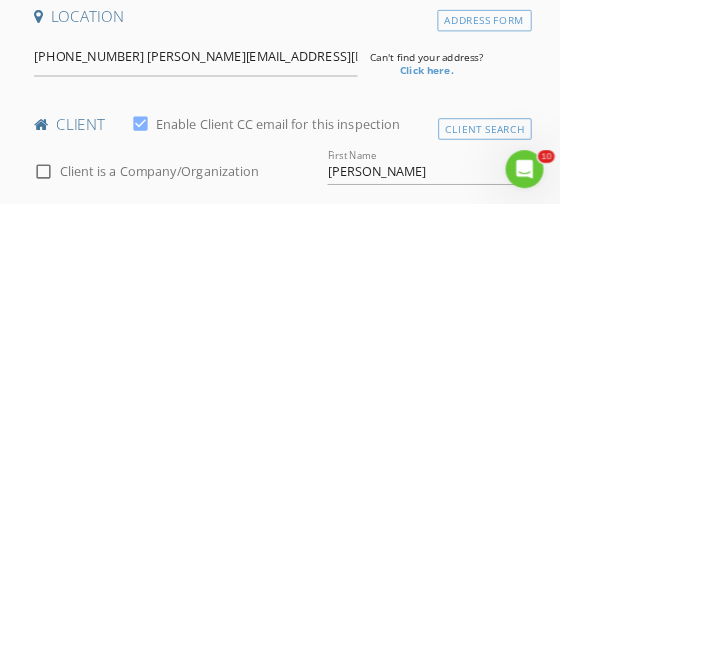 scroll, scrollTop: 279, scrollLeft: 0, axis: vertical 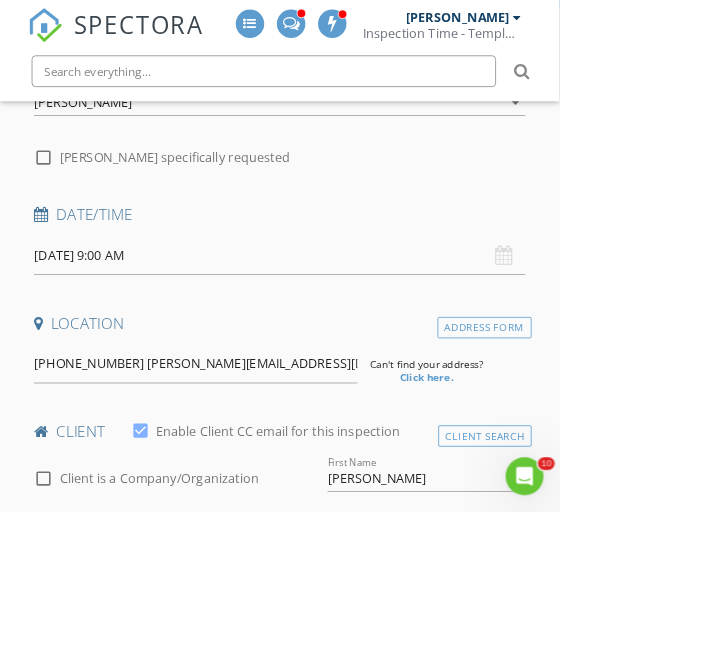type on "[PERSON_NAME]" 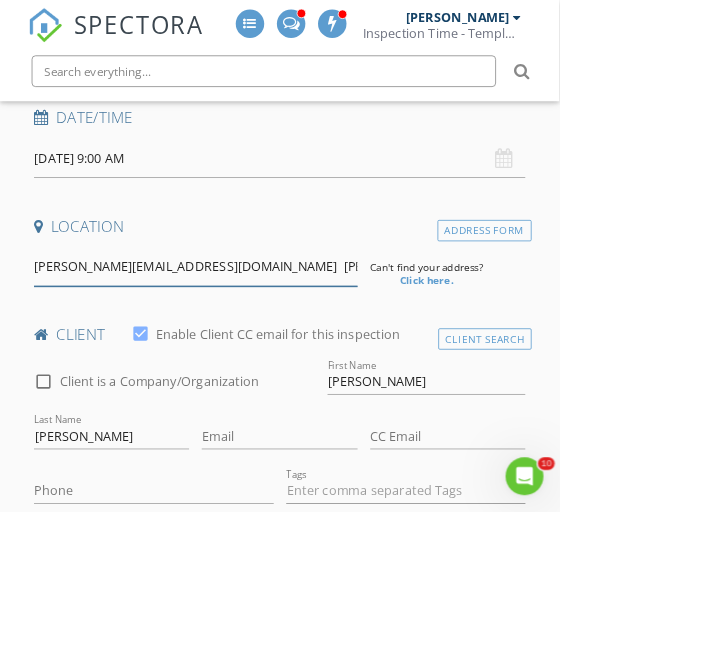 scroll, scrollTop: 404, scrollLeft: 0, axis: vertical 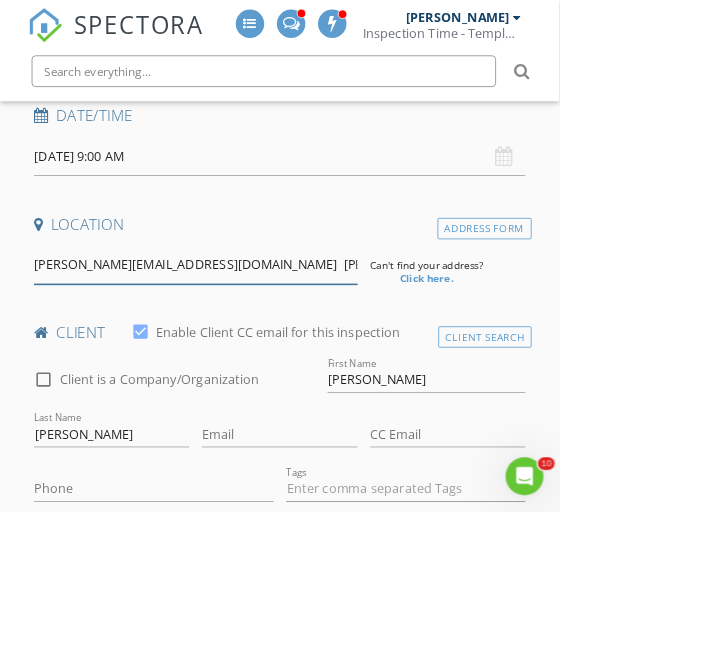 type on "Edwards.a.ashlee@gmail.com  Jamarcus Derrell Edwards Jamarcusrichardson1993@gmail.com" 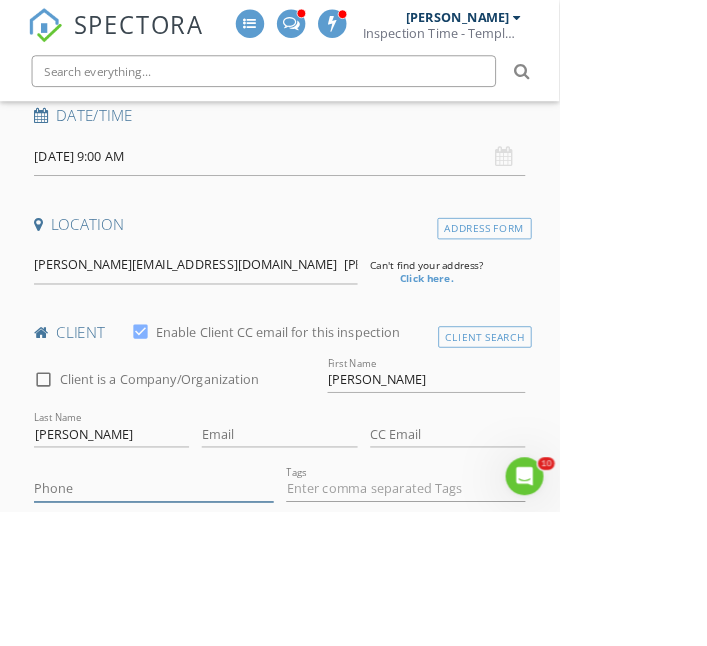 click on "Phone" at bounding box center [194, 618] 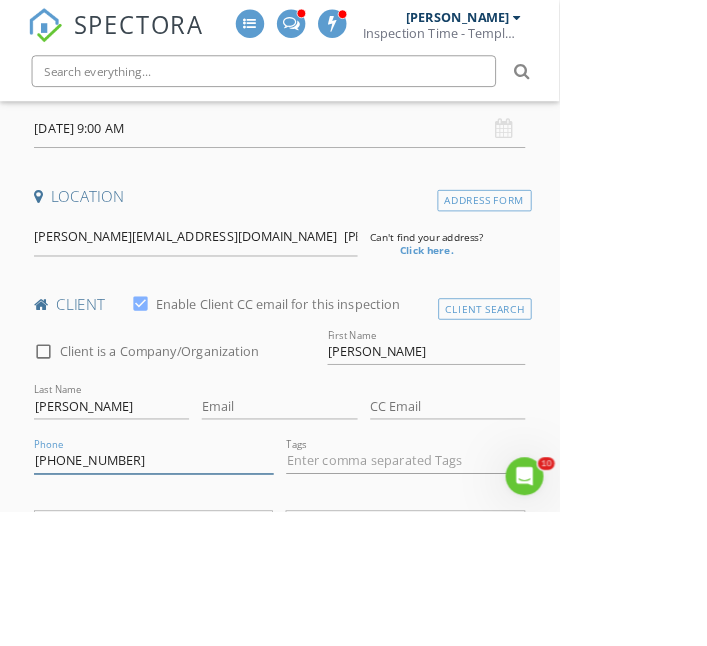 scroll, scrollTop: 445, scrollLeft: 0, axis: vertical 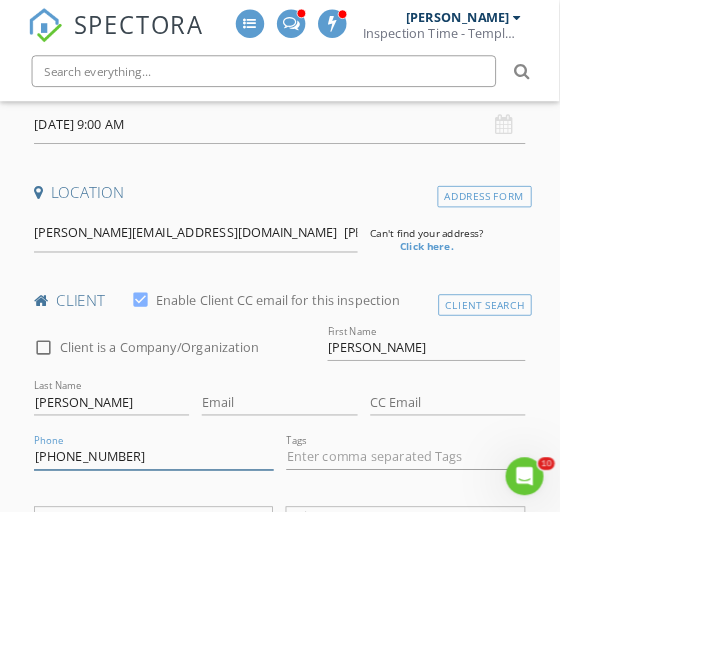 type on "228-697-7753" 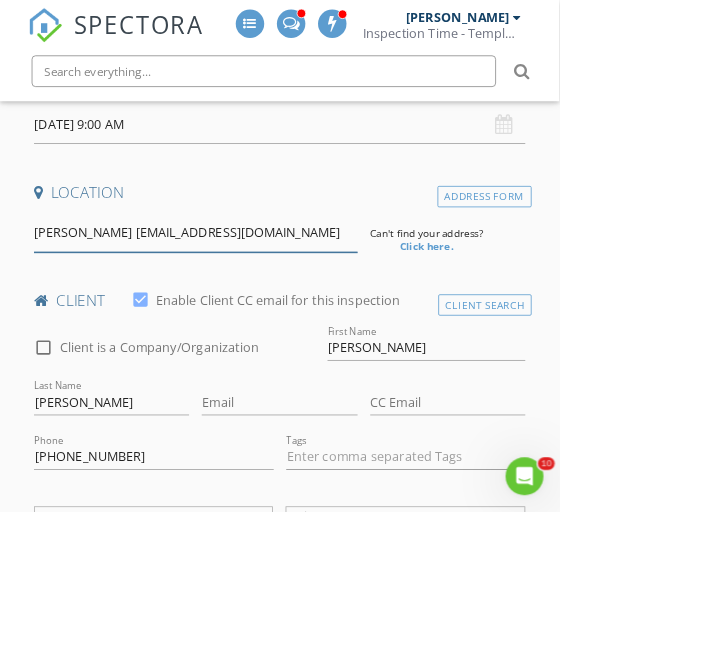 type on "Jamarcus Derrell Edwards Jamarcusrichardson1993@gmail.com" 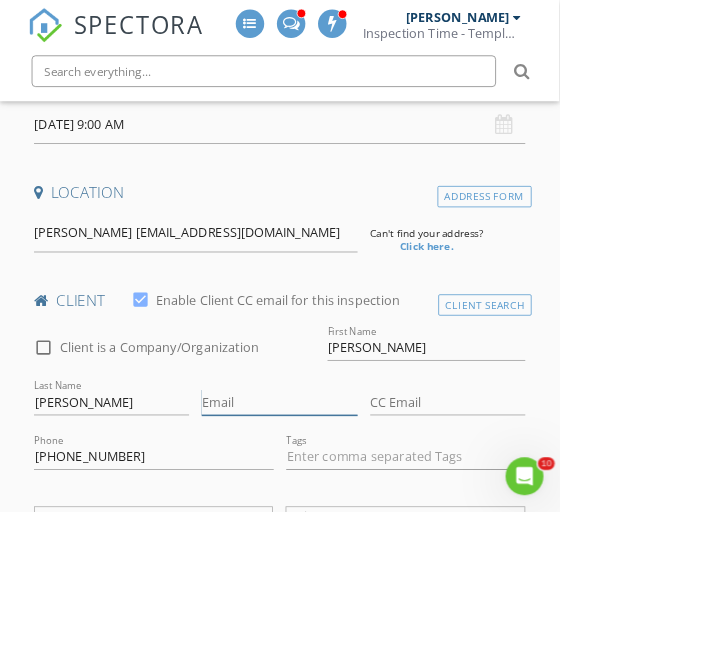 click on "Email" at bounding box center (353, 508) 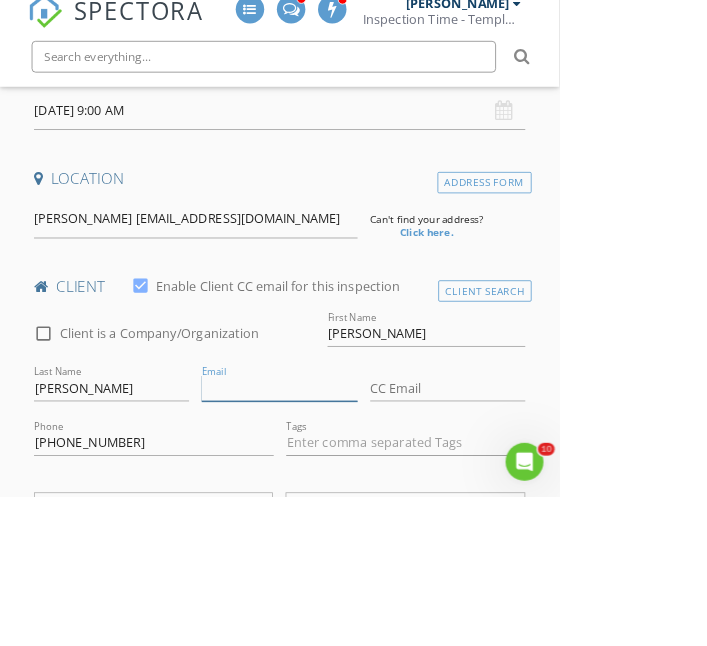 scroll, scrollTop: 445, scrollLeft: 0, axis: vertical 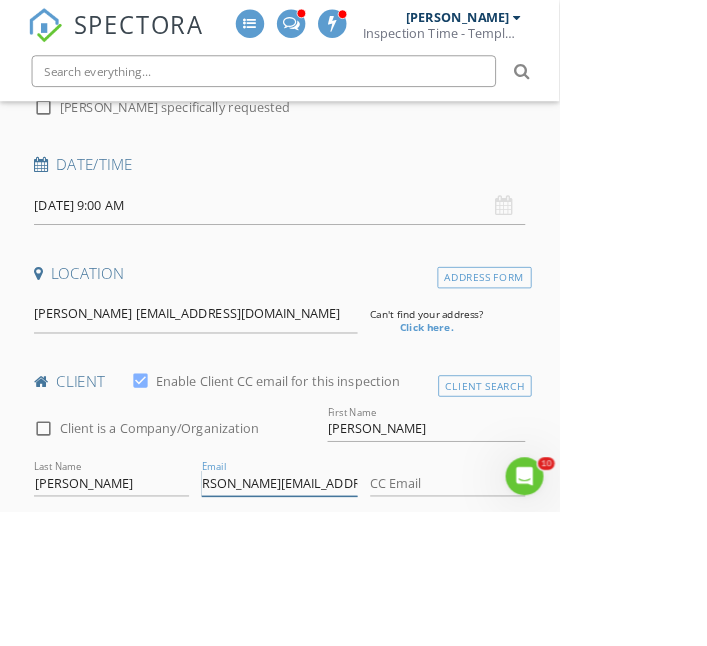 type on "Edwards.a.ashlee@gmail.com" 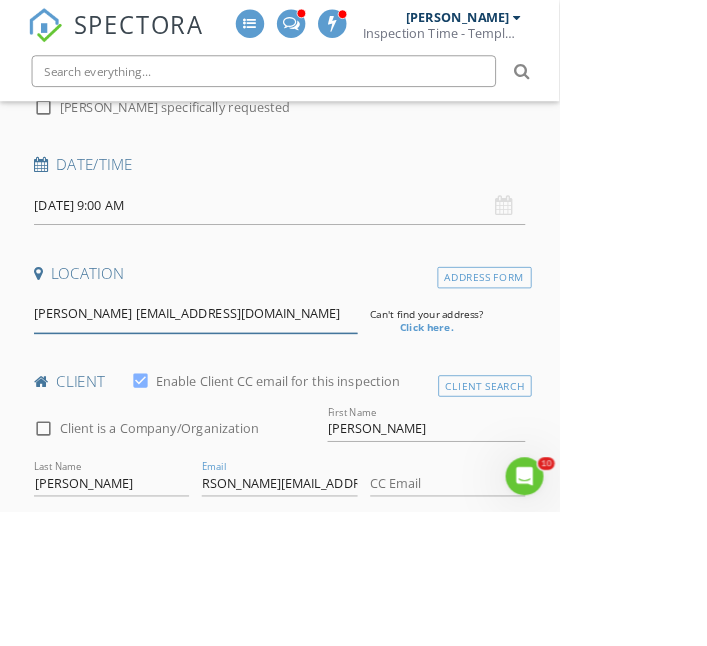 click on "Jamarcus Derrell Edwards Jamarcusrichardson1993@gmail.com" at bounding box center [247, 397] 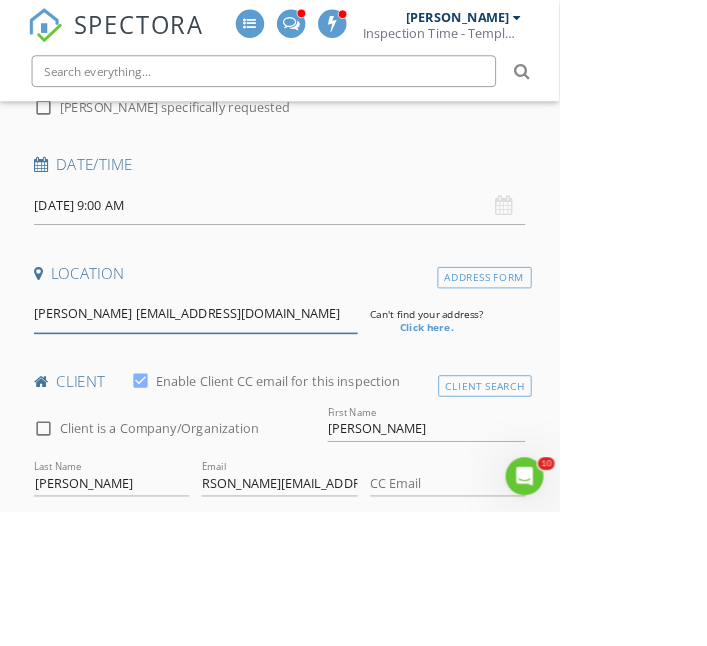 scroll, scrollTop: 0, scrollLeft: 0, axis: both 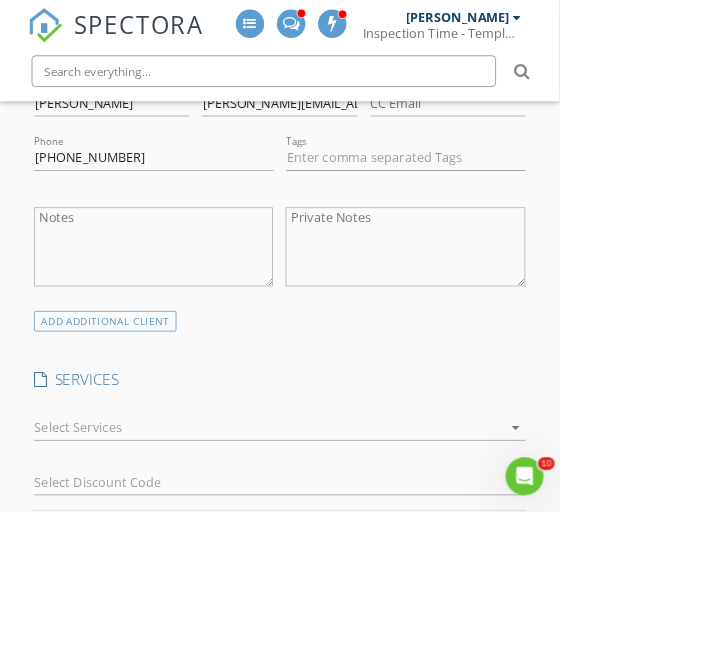 type on "Jamarcusrichardson1993@gmail.com" 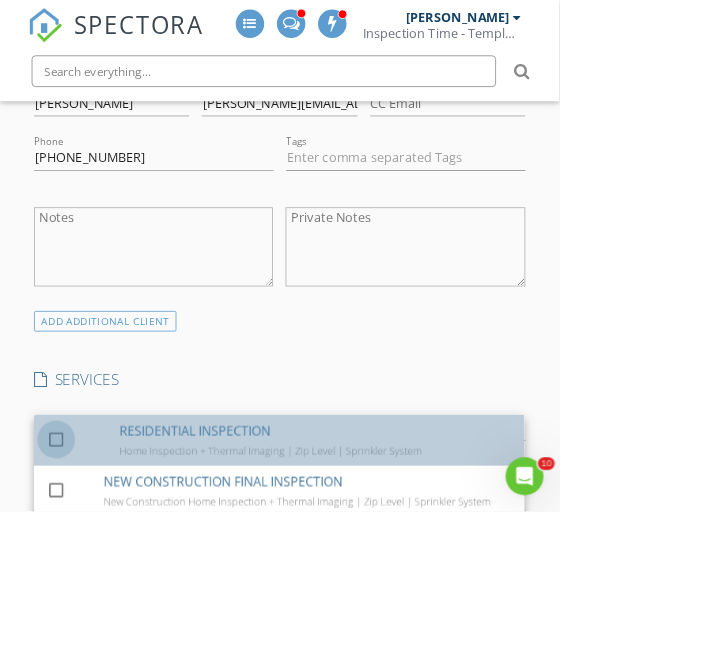 click at bounding box center [71, 554] 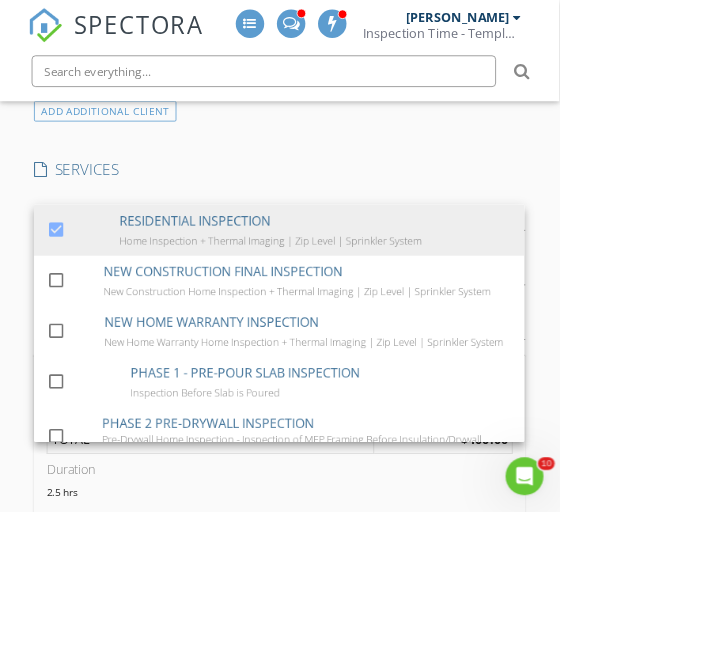 click on "SPECTORA
Aaron Davis
Inspection Time - Temple/Waco
Role:
Inspector
Change Role
Dashboard
New Inspection
Inspections
Calendar
Template Editor
Contacts
Automations
Team
Metrics
Payments
Data Exports
Billing
Conversations
Tasks
Reporting
Advanced
Equipment
Settings
What's New
Sign Out
Change Active Role
Your account has more than one possible role. Please choose how you'd like to view the site:
Company/Agency
City
Role
Dashboard
Templates
Metrics
Tasks
Paysplits
Pay Reports
Inspections
Settings
Support Center
Google Listing Truck Tiktok Porch" at bounding box center (353, 896) 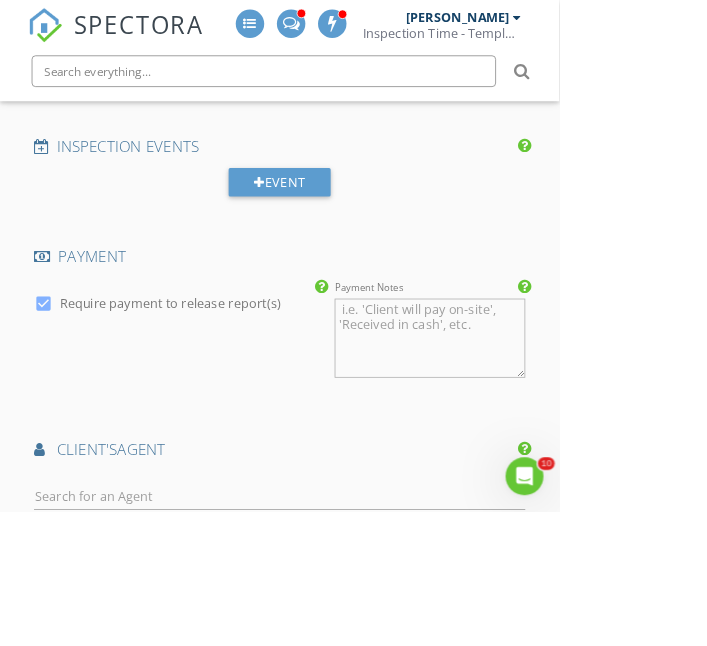 scroll, scrollTop: 1776, scrollLeft: 0, axis: vertical 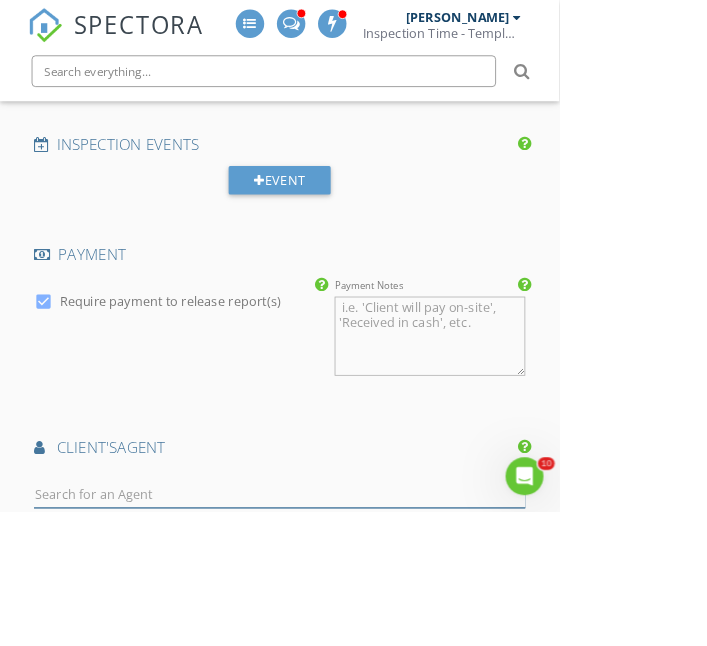click at bounding box center [353, 625] 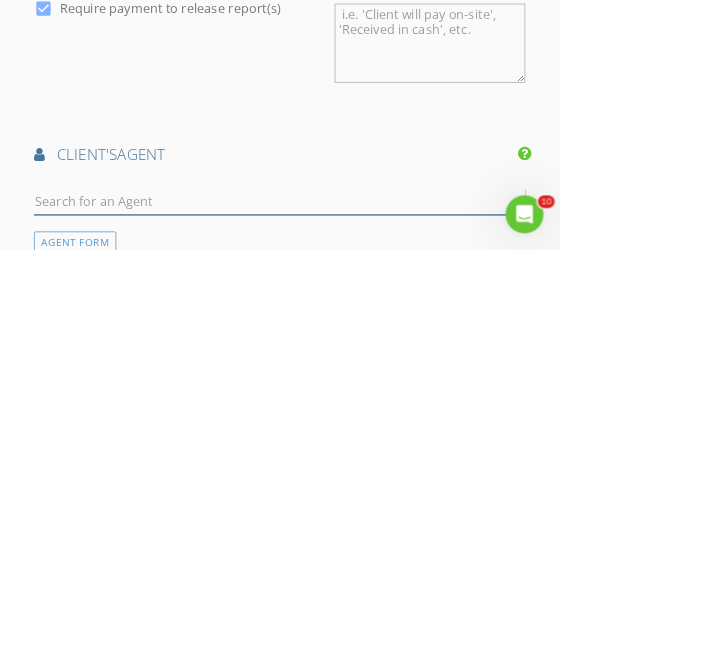 scroll, scrollTop: 1816, scrollLeft: 0, axis: vertical 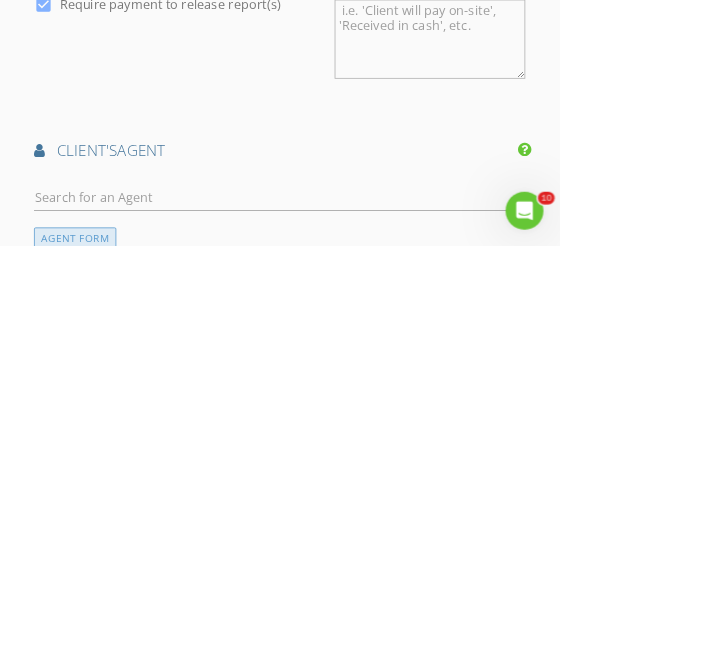 click on "AGENT FORM" at bounding box center (95, 636) 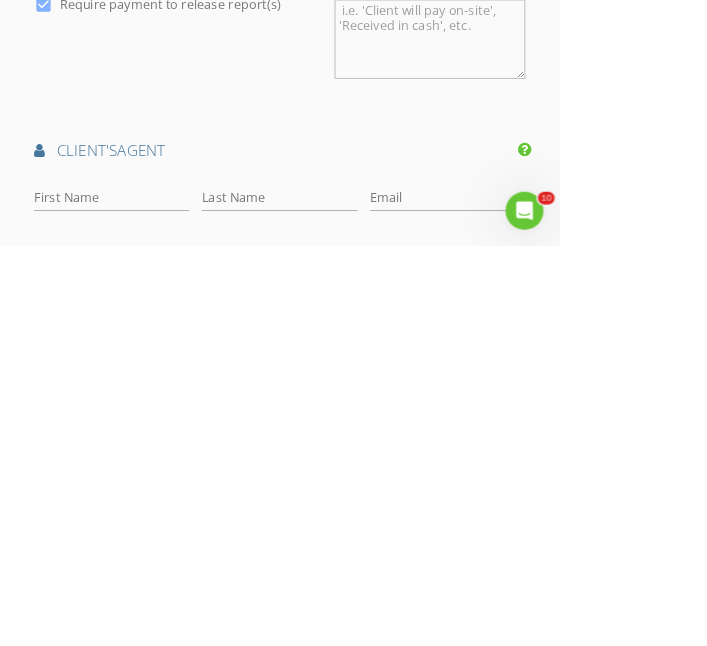 scroll, scrollTop: 1816, scrollLeft: 0, axis: vertical 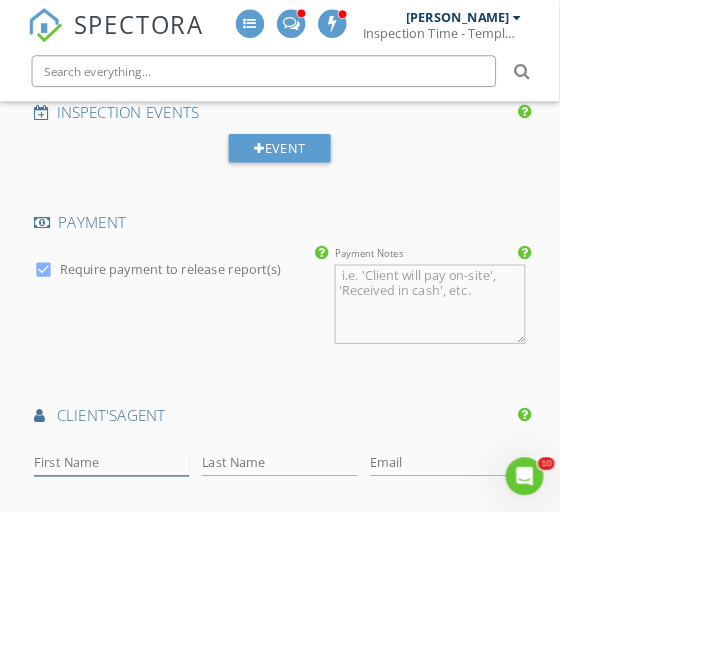 click on "First Name" at bounding box center [141, 585] 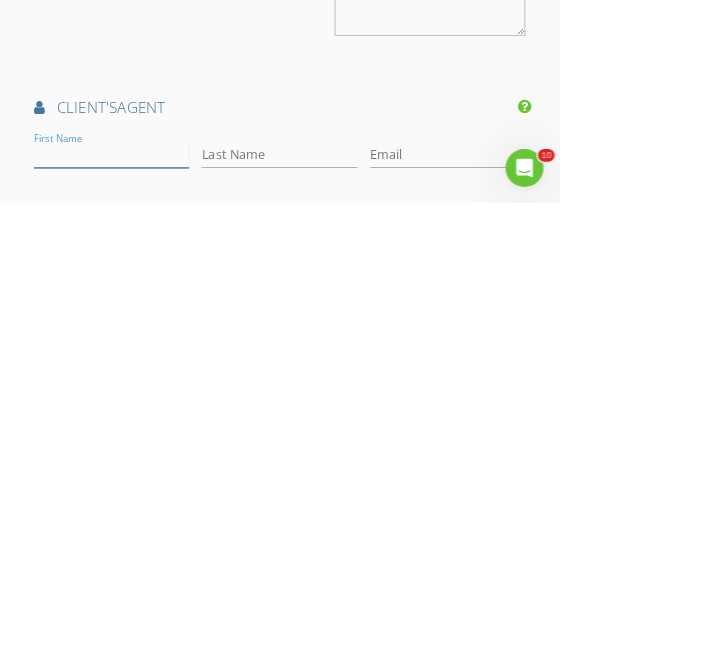 scroll, scrollTop: 1816, scrollLeft: 0, axis: vertical 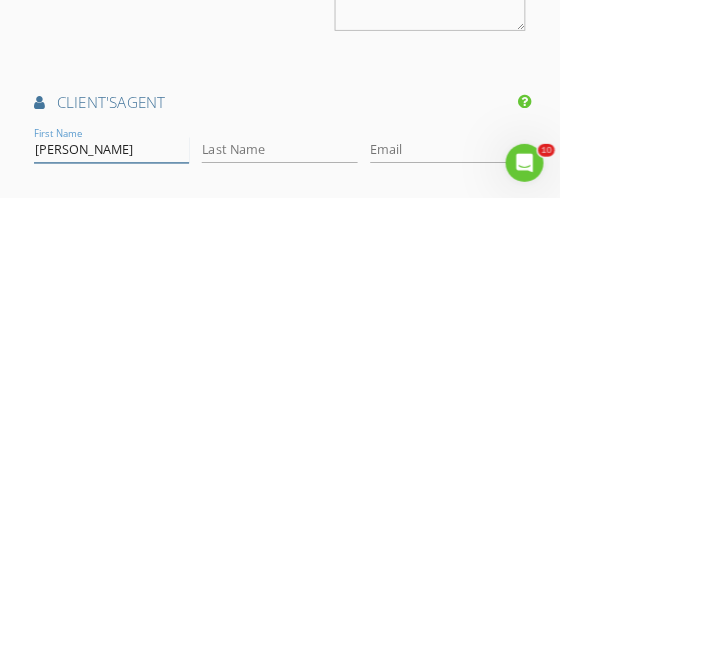 click on "Jamarcus Derrell Edwards" at bounding box center [141, 585] 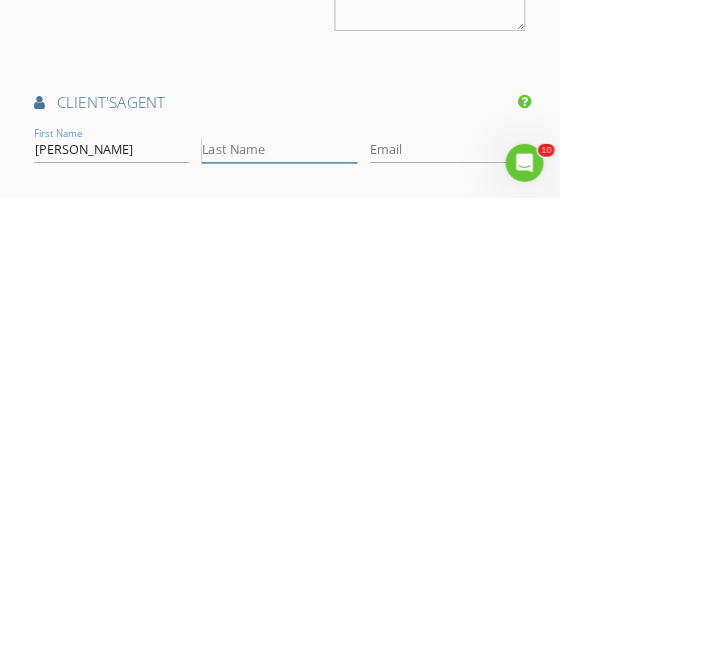 click on "Last Name" at bounding box center (353, 585) 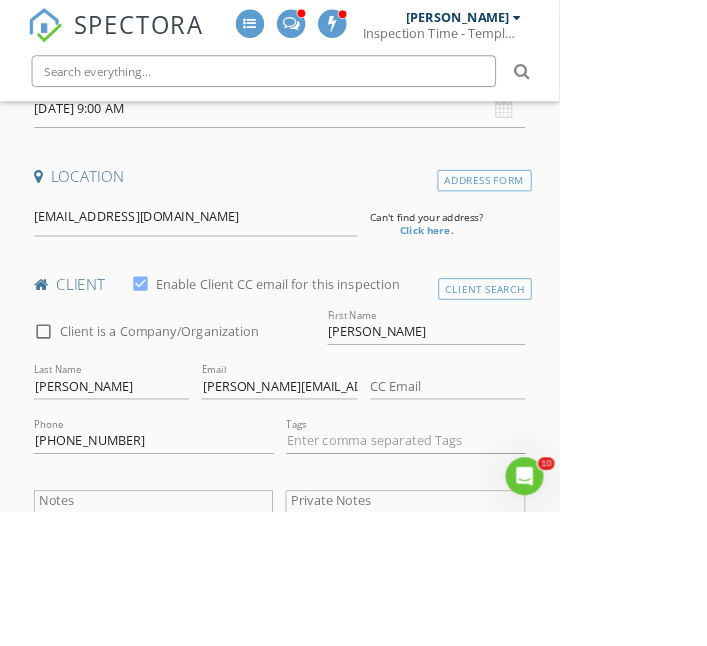 scroll, scrollTop: 461, scrollLeft: 0, axis: vertical 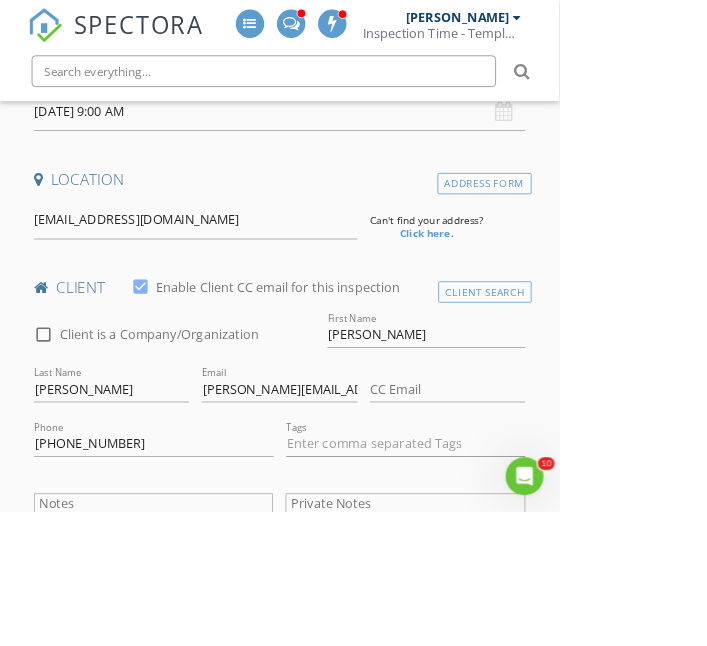 type on "[PERSON_NAME]" 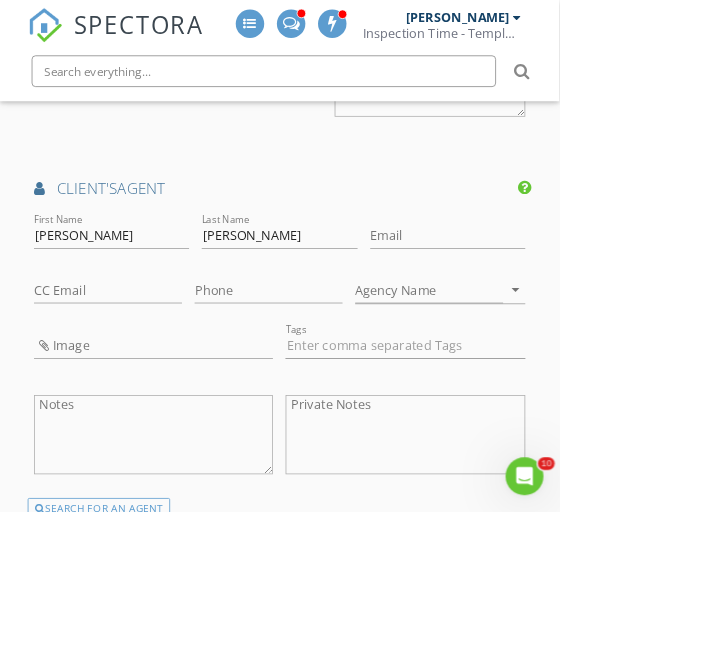 scroll, scrollTop: 2109, scrollLeft: 0, axis: vertical 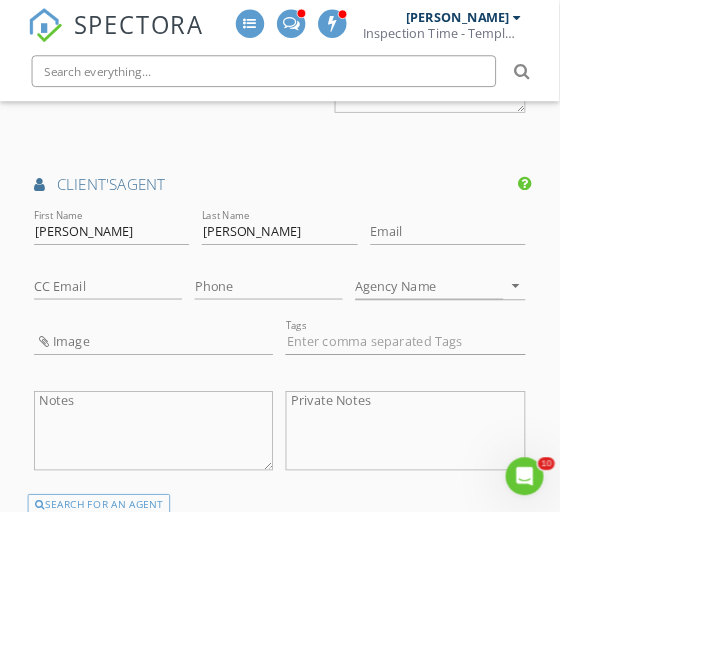 type 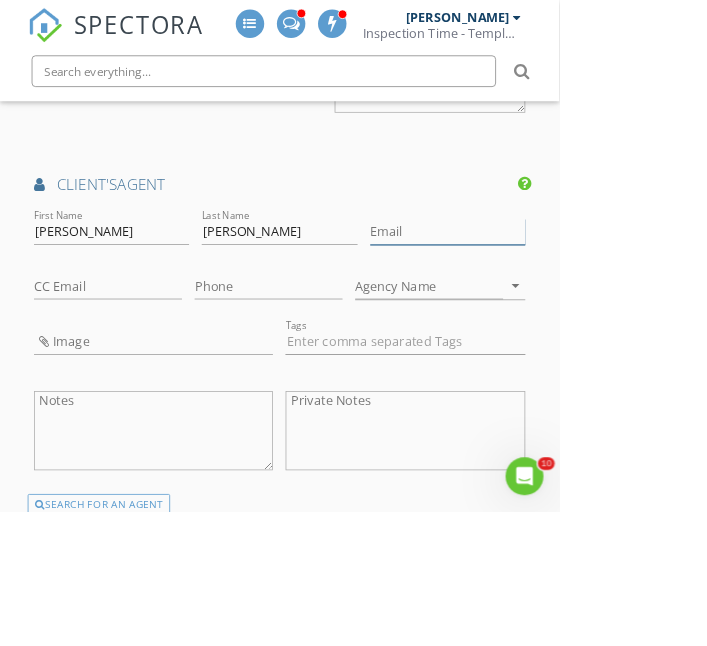 click on "Email" at bounding box center (566, 292) 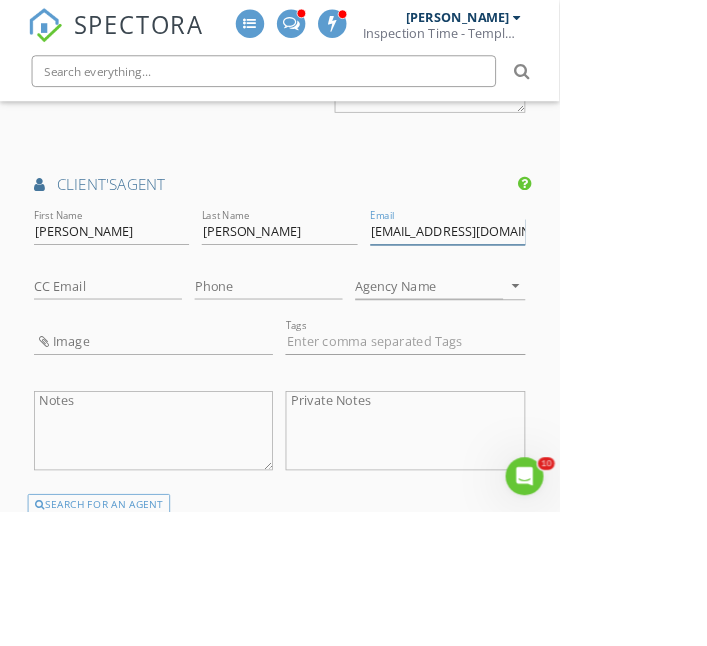 scroll, scrollTop: 0, scrollLeft: 81, axis: horizontal 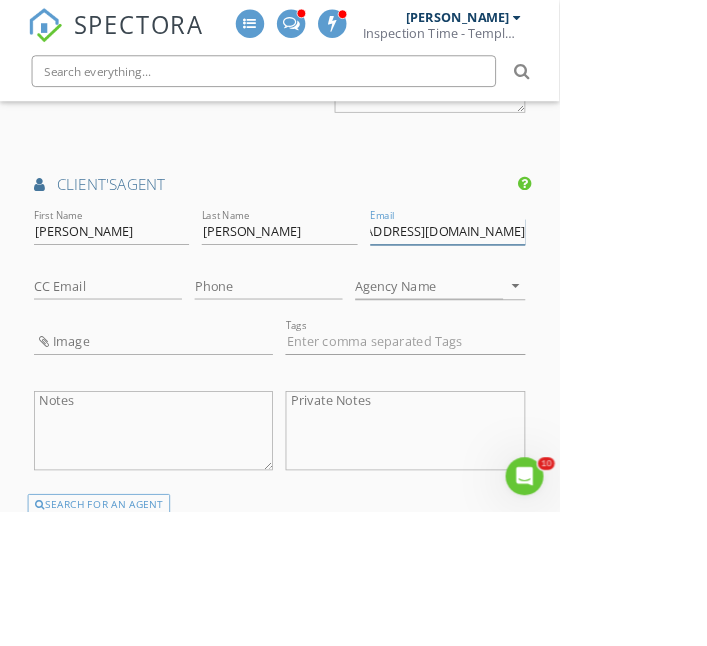 type on "[EMAIL_ADDRESS][DOMAIN_NAME]" 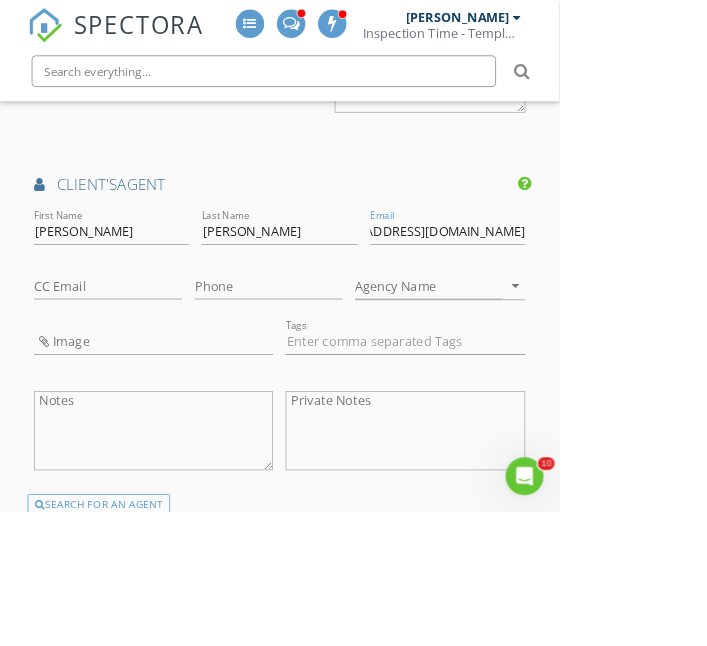 scroll, scrollTop: 0, scrollLeft: 0, axis: both 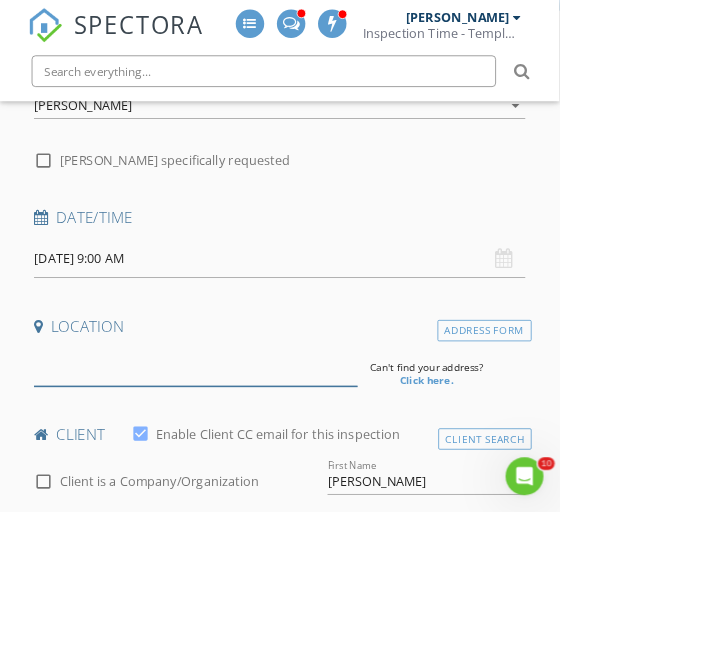 click at bounding box center [247, 464] 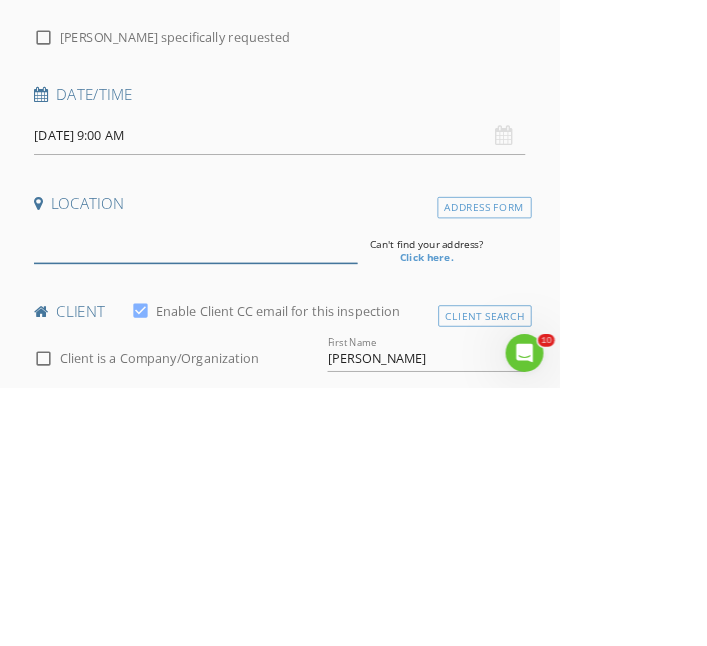 scroll, scrollTop: 275, scrollLeft: 0, axis: vertical 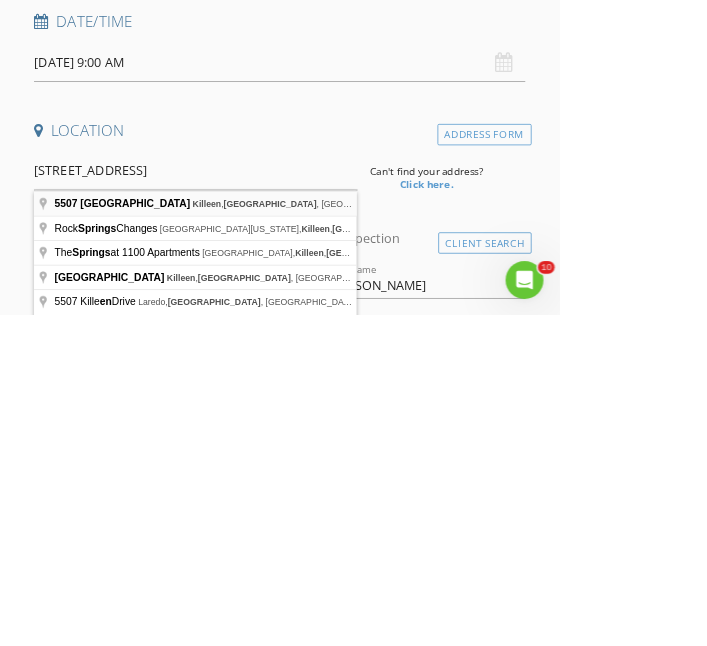 type on "5507 Sulfur Spring Drive, Killeen, TX, USA" 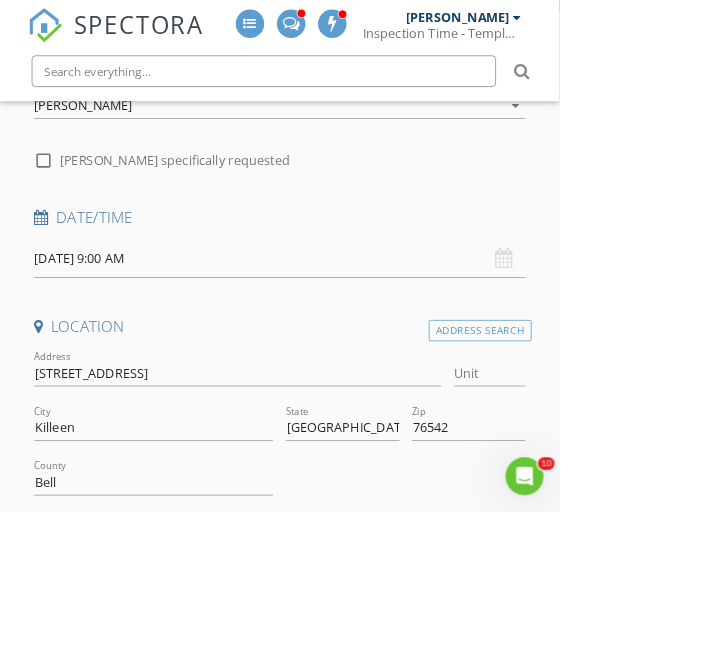 click at bounding box center (552, 679) 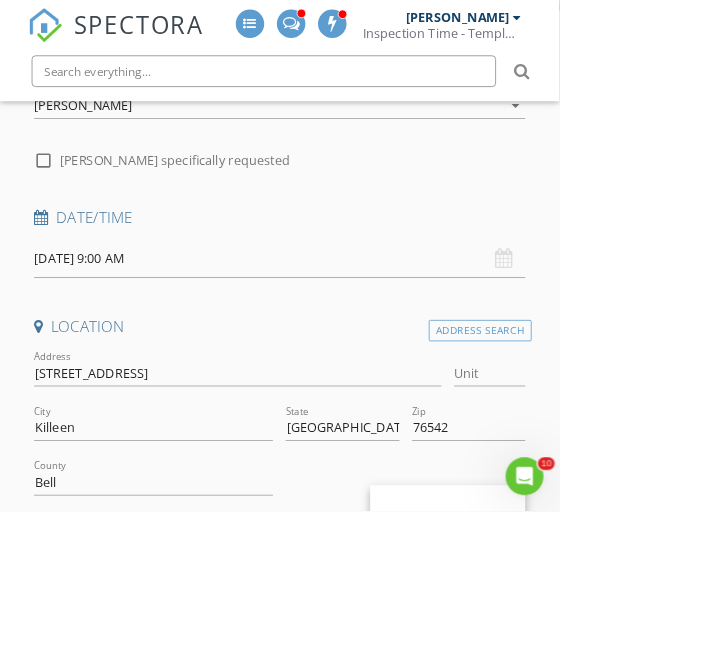 click on "Slab" at bounding box center (566, 734) 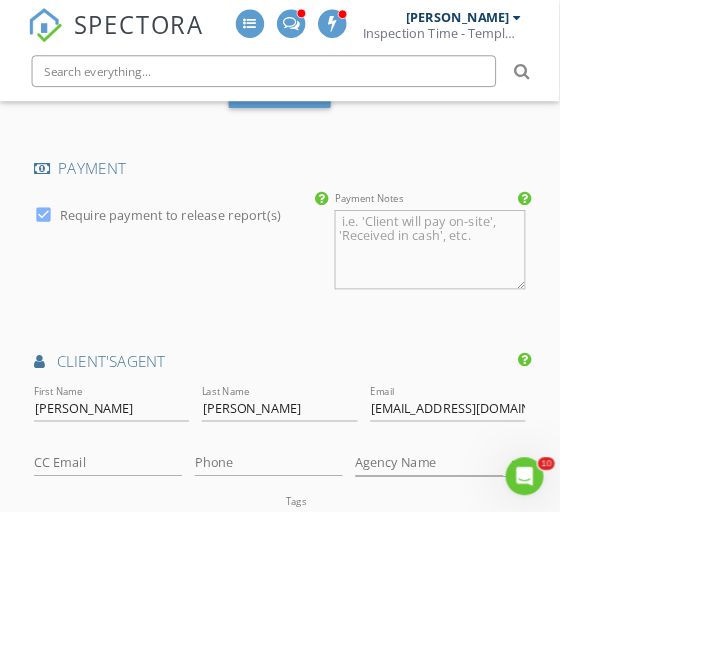 scroll, scrollTop: 2419, scrollLeft: 0, axis: vertical 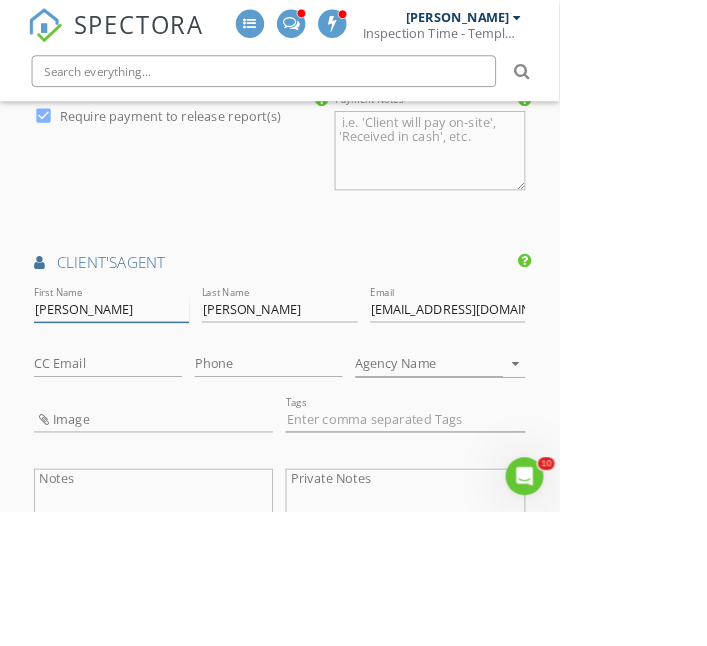 click on "Jamarcus Derrell" at bounding box center (141, 391) 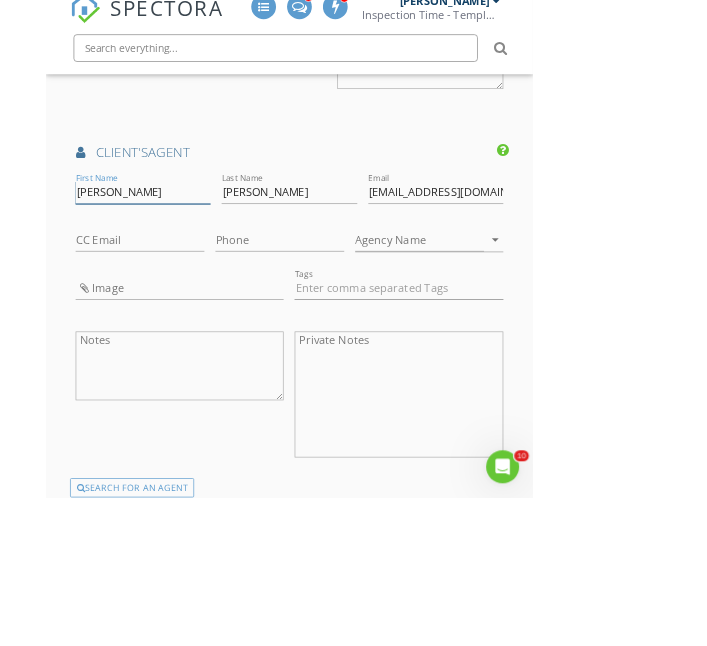scroll, scrollTop: 2510, scrollLeft: 0, axis: vertical 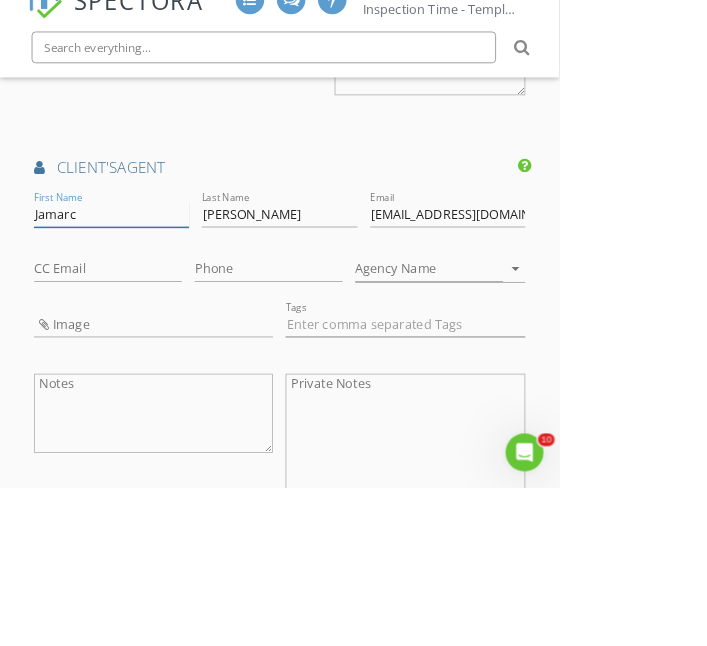type on "Jamar" 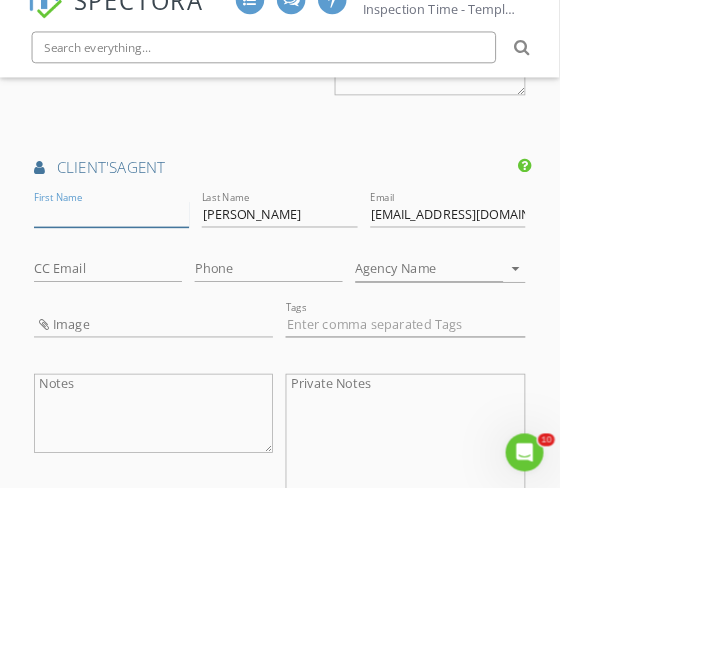 type 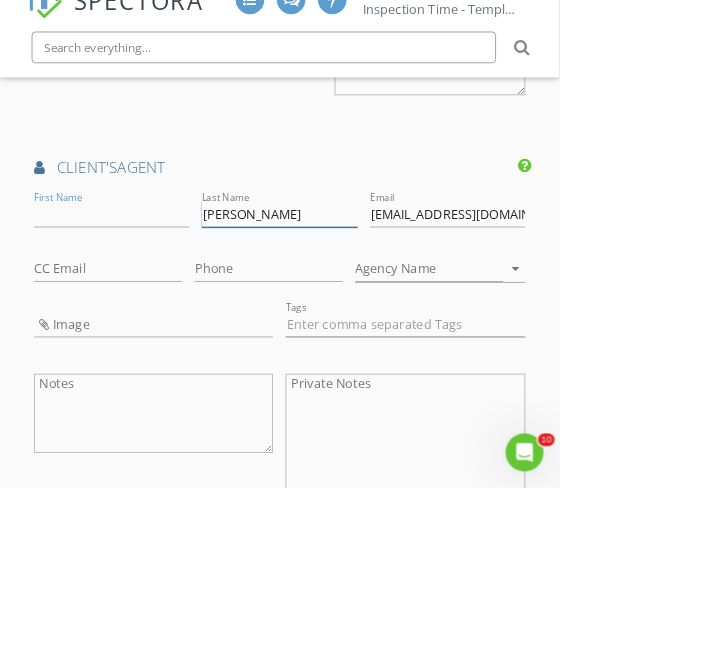 click on "[PERSON_NAME]" at bounding box center (353, 300) 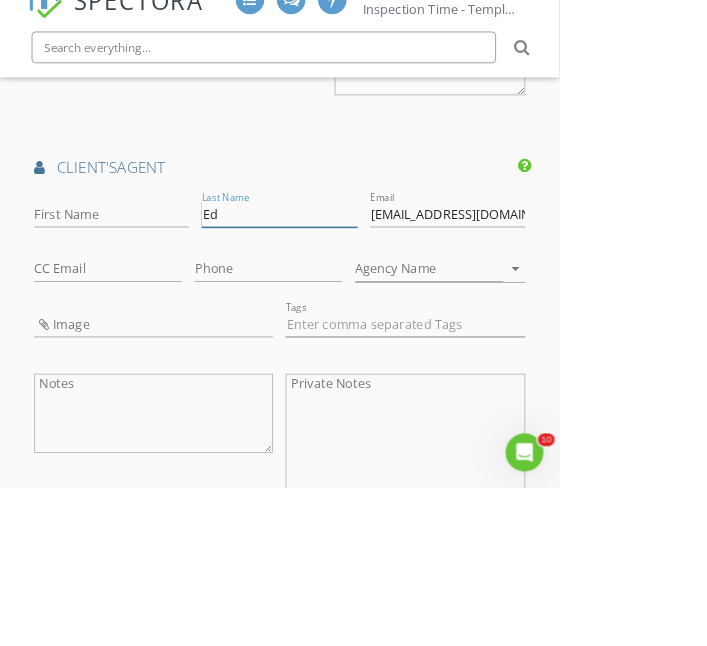 type on "E" 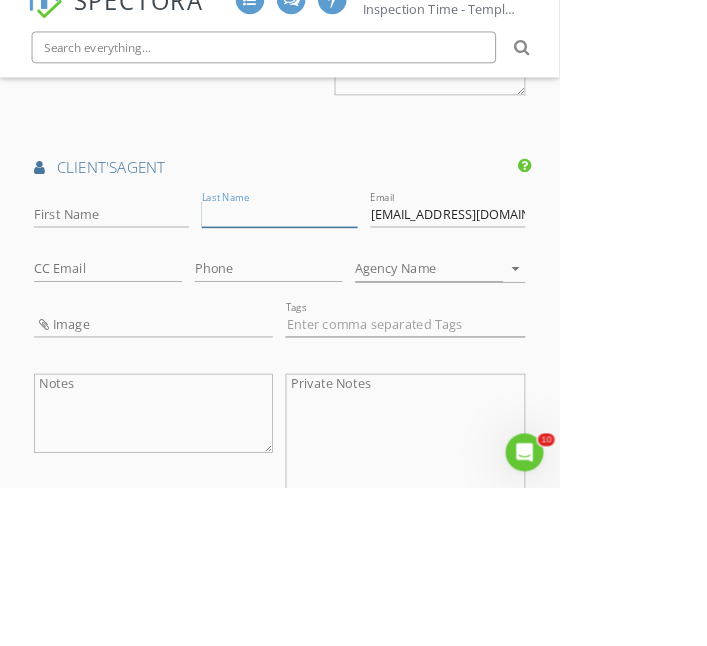 type 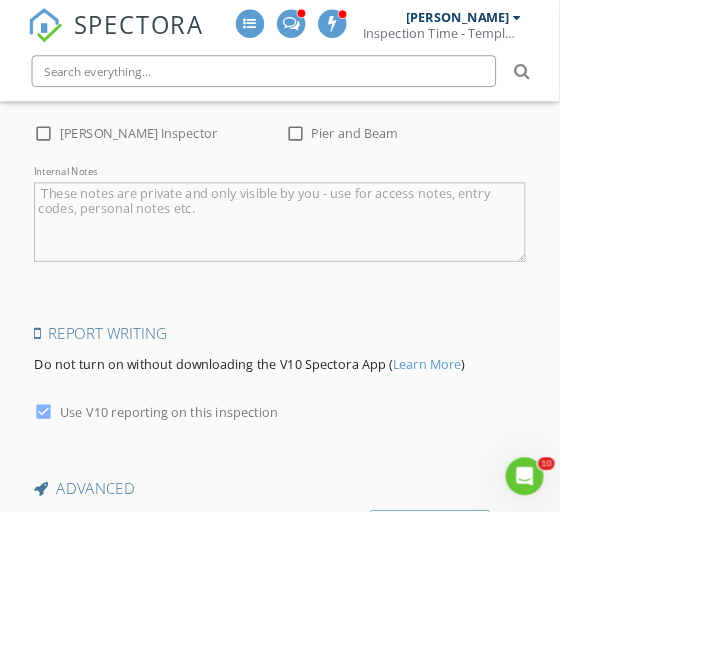scroll, scrollTop: 3937, scrollLeft: 0, axis: vertical 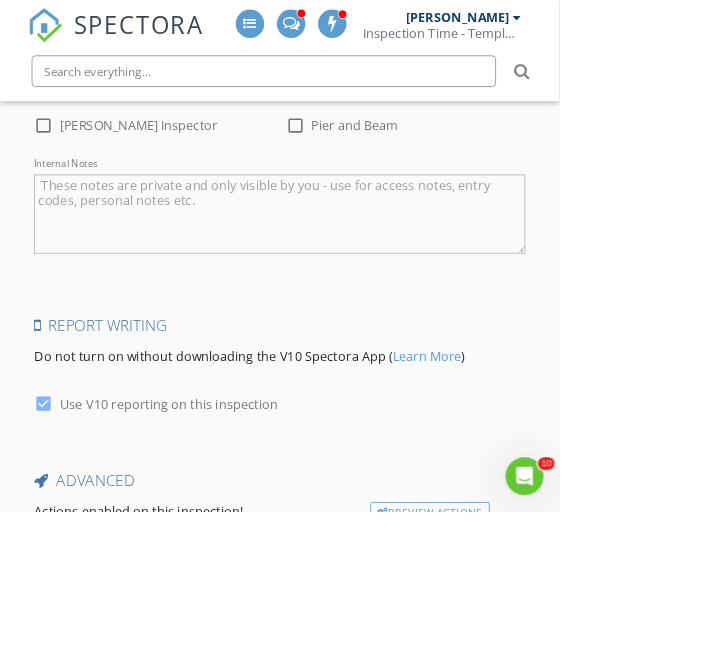 type 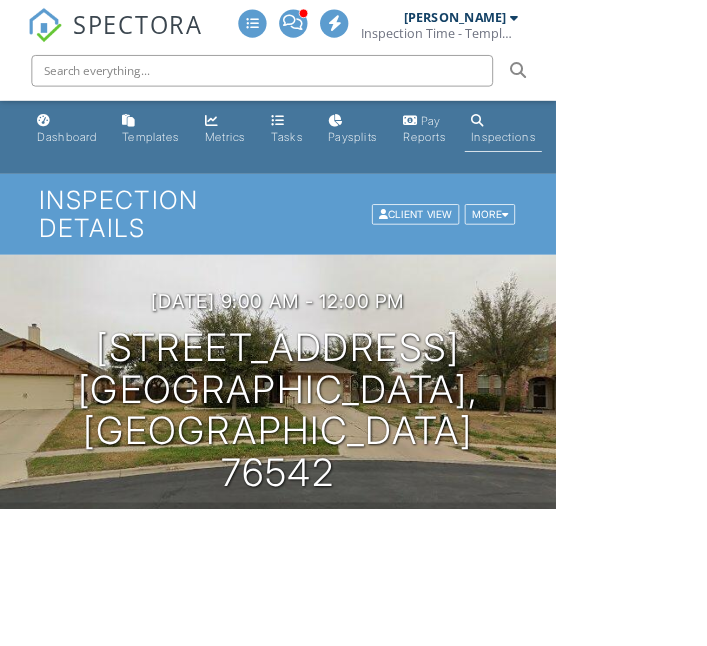 scroll, scrollTop: 318, scrollLeft: 0, axis: vertical 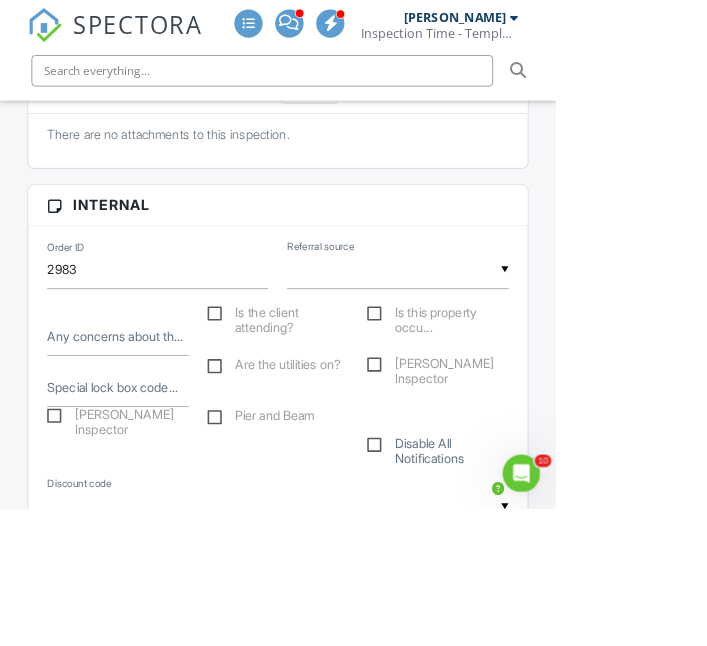 click at bounding box center [505, 342] 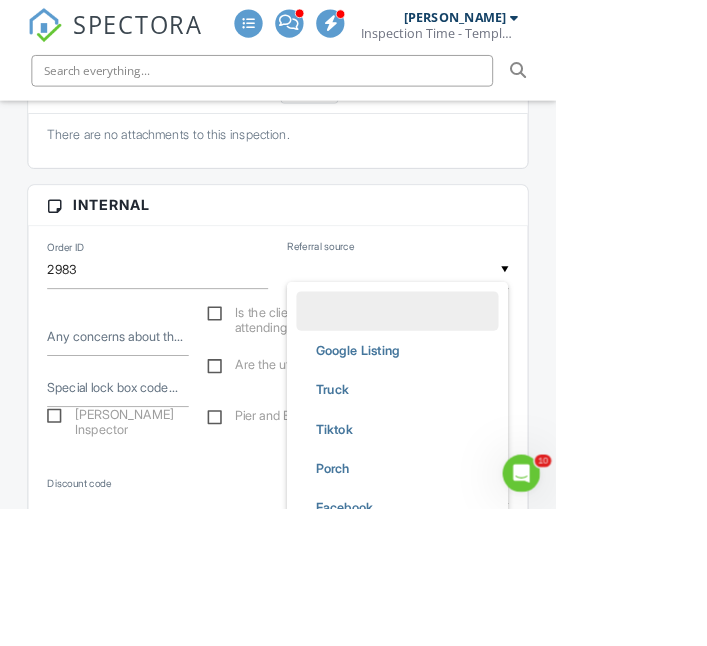 scroll, scrollTop: 932, scrollLeft: 0, axis: vertical 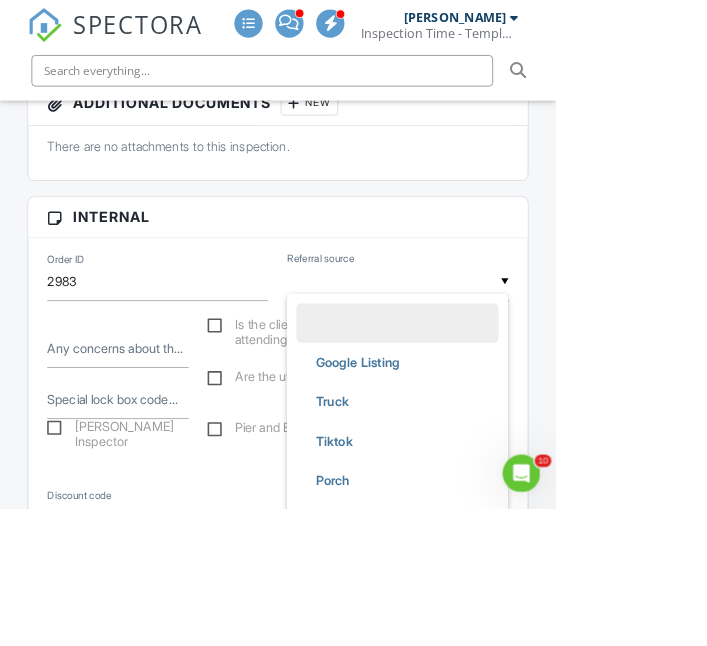 click on "Real Estate Agent" at bounding box center (467, 811) 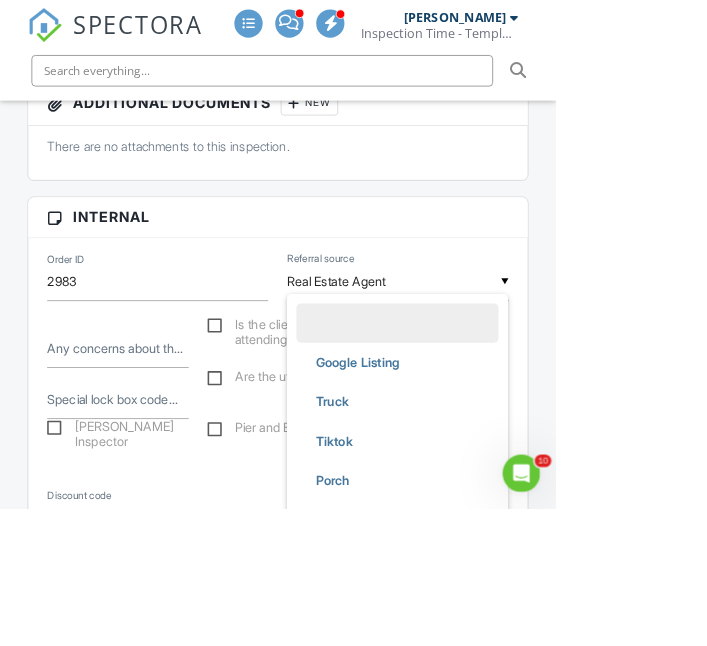scroll, scrollTop: 412, scrollLeft: 0, axis: vertical 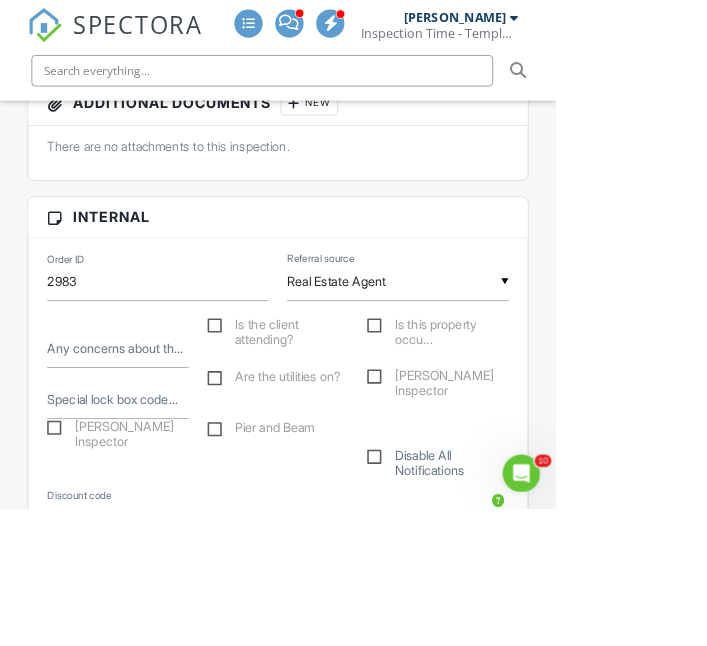 click on "SPECTORA
Aaron Davis
Inspection Time - Temple/Waco
Role:
Inspector
Change Role
Dashboard
New Inspection
Inspections
Calendar
Template Editor
Contacts
Automations
Team
Metrics
Payments
Data Exports
Billing
Conversations
Tasks
Reporting
Advanced
Equipment
Settings
What's New
Sign Out
Change Active Role
Your account has more than one possible role. Please choose how you'd like to view the site:
Company/Agency
City
Role
Dashboard
Templates
Metrics
Tasks
Paysplits
Pay Reports
Inspections
Settings
Support Center
Inspection Details
Client View" at bounding box center [353, 1285] 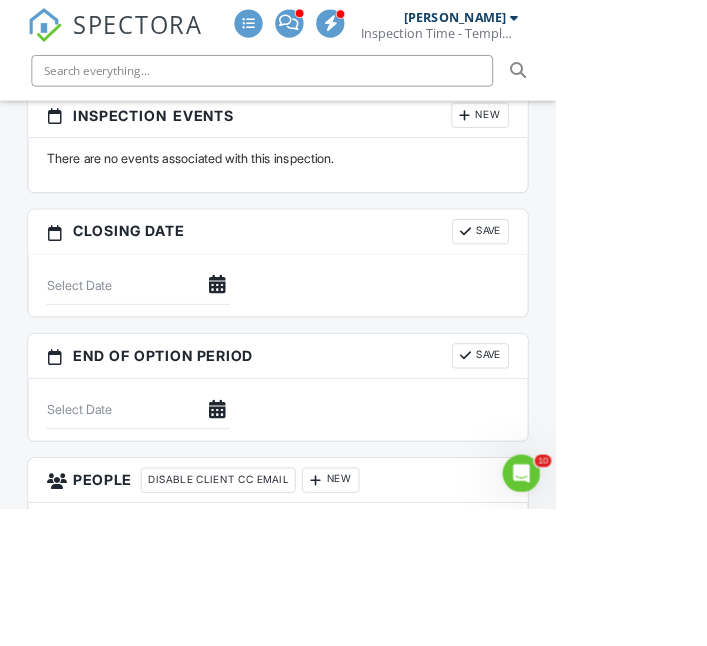 scroll, scrollTop: 2141, scrollLeft: 0, axis: vertical 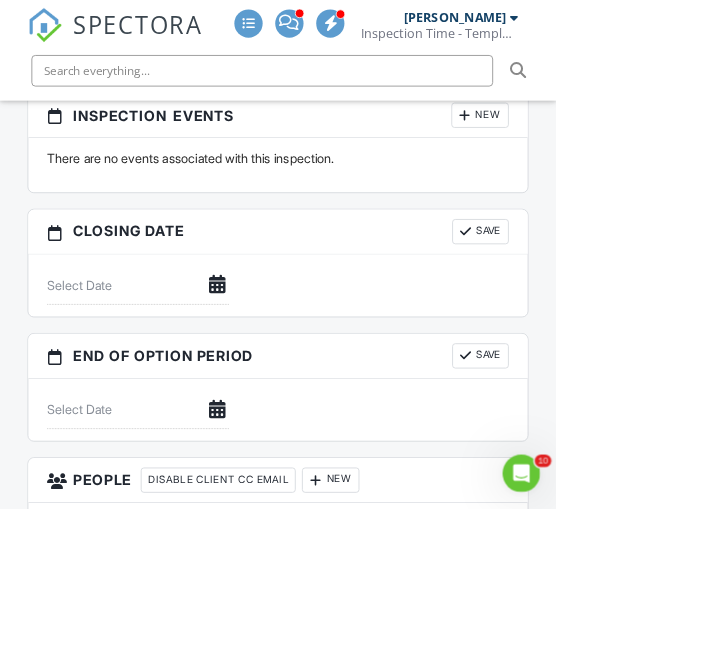 click at bounding box center (631, 779) 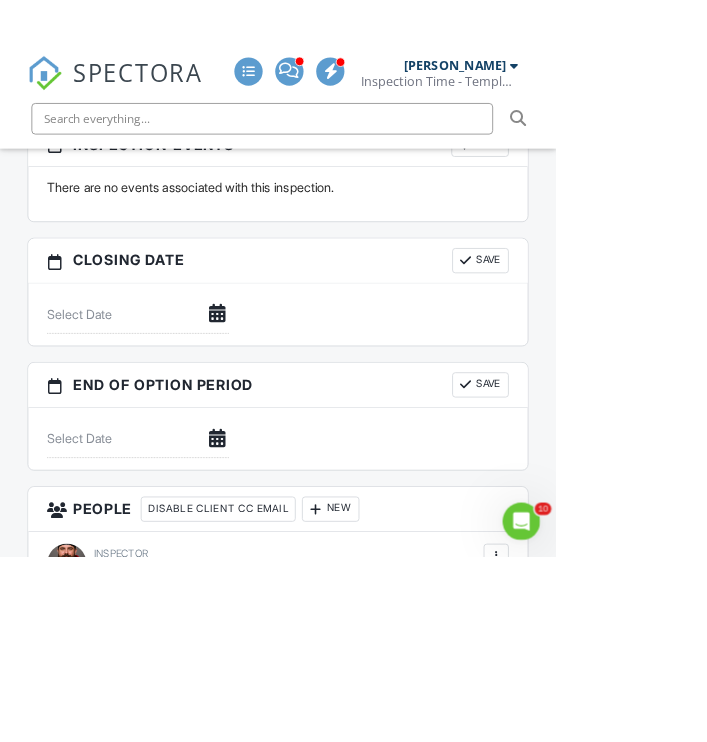scroll, scrollTop: 2228, scrollLeft: 0, axis: vertical 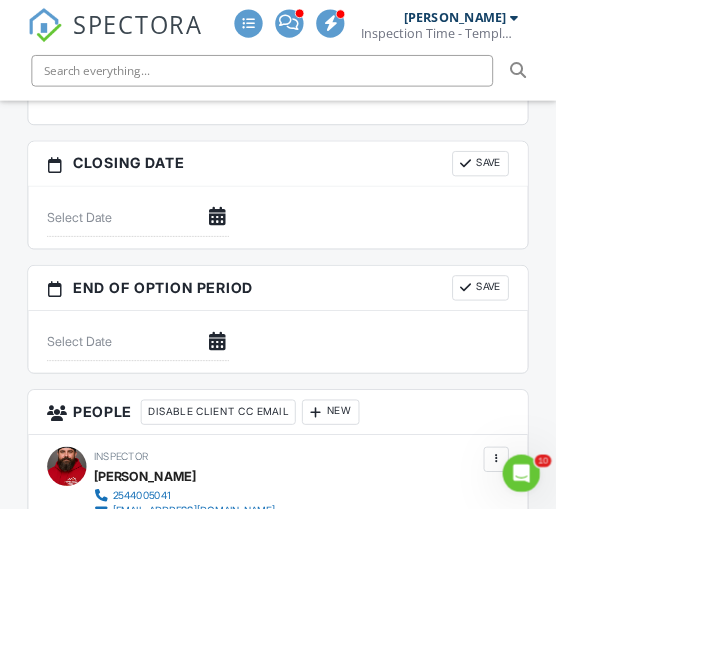 click on "Edit" at bounding box center [584, 753] 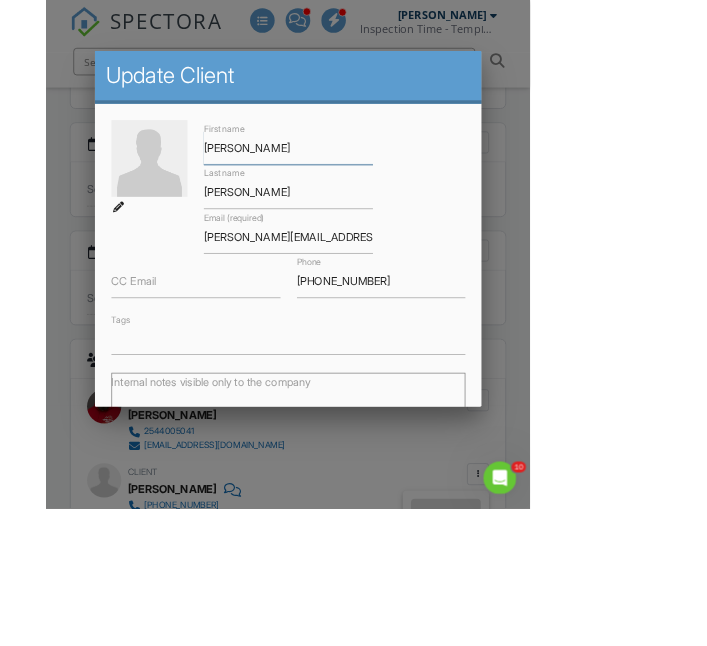scroll, scrollTop: 2228, scrollLeft: 0, axis: vertical 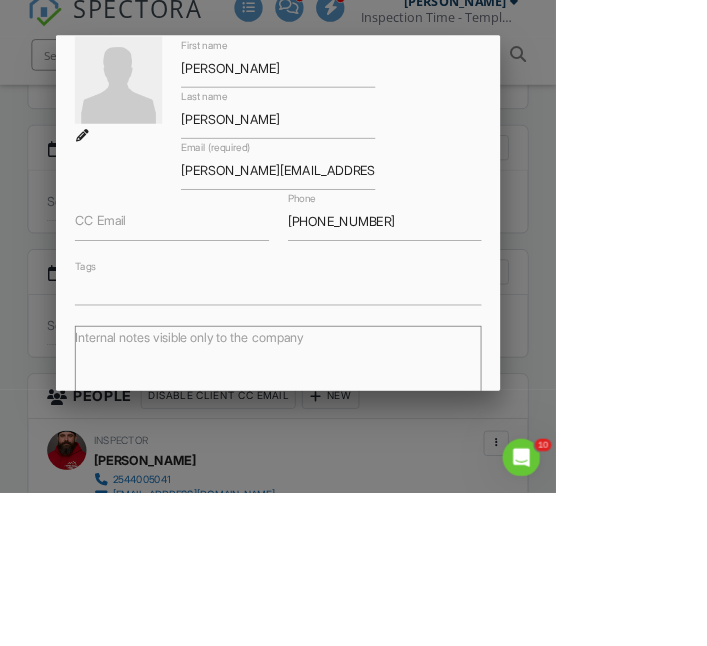 click on "CC Email" at bounding box center (127, 301) 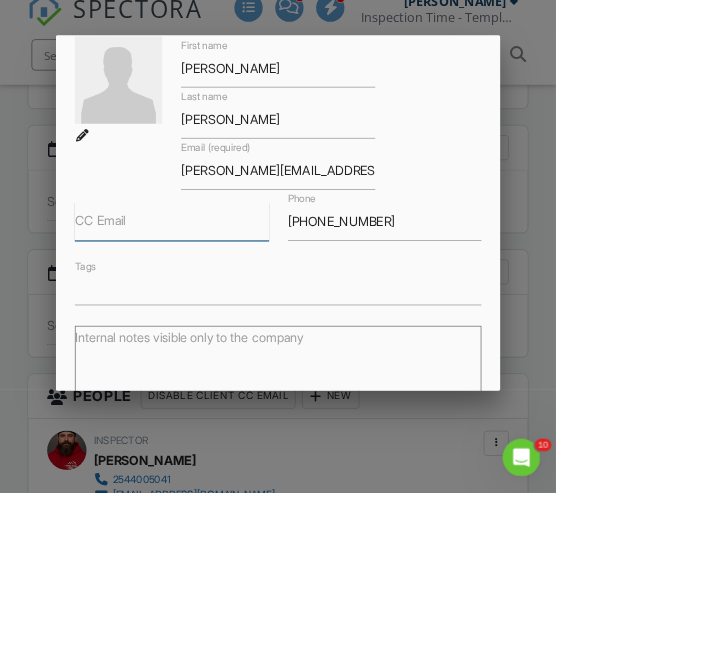 click on "CC Email" at bounding box center (218, 302) 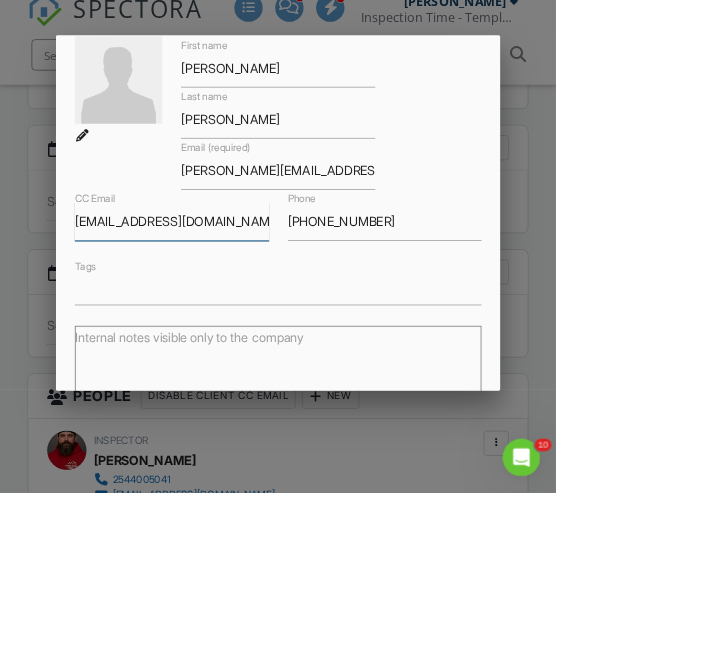 scroll, scrollTop: 2228, scrollLeft: 0, axis: vertical 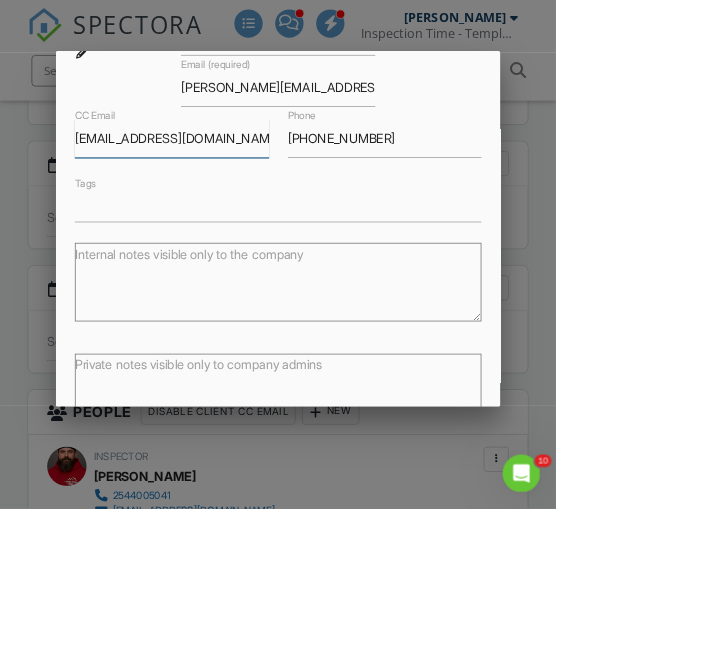 type on "[EMAIL_ADDRESS][DOMAIN_NAME]" 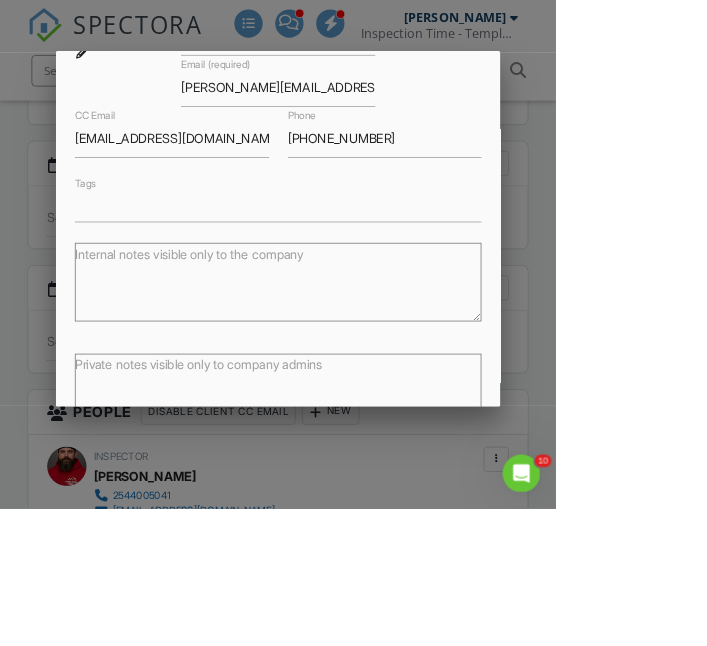 click on "Save" at bounding box center (559, 584) 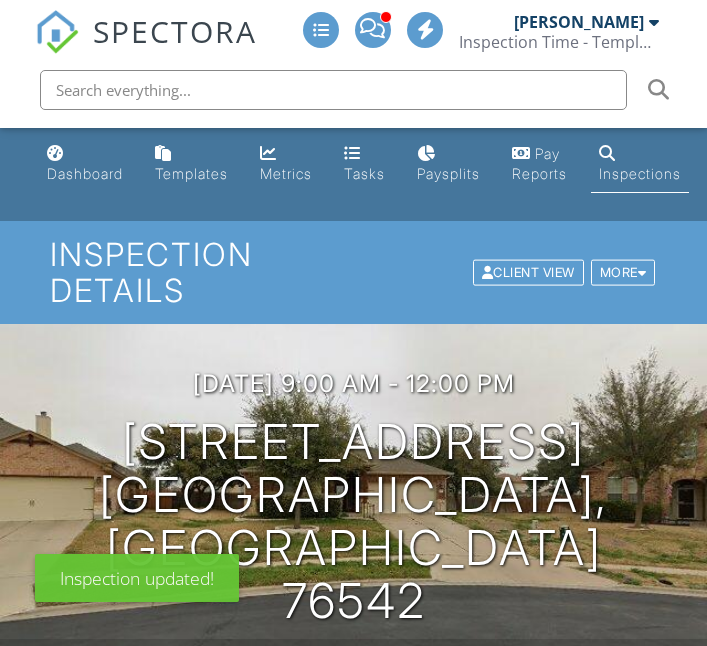 scroll, scrollTop: 0, scrollLeft: 0, axis: both 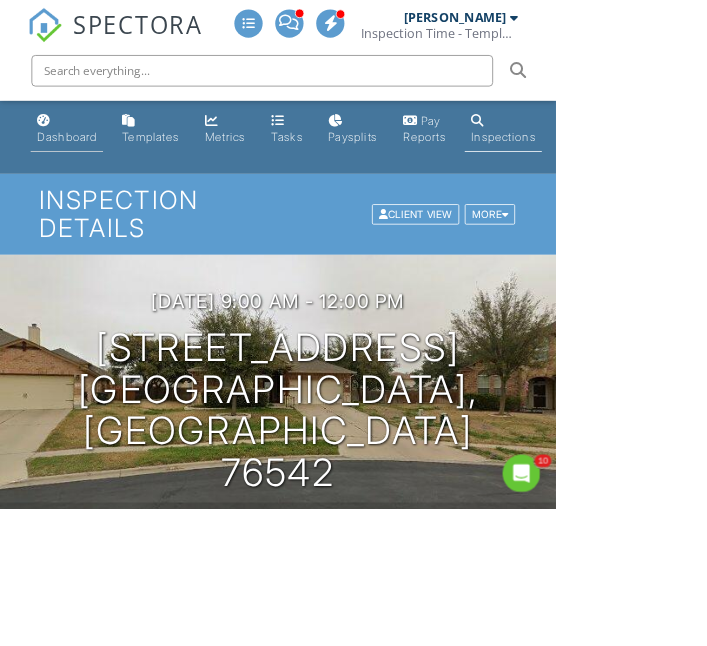 click on "Dashboard" at bounding box center [85, 173] 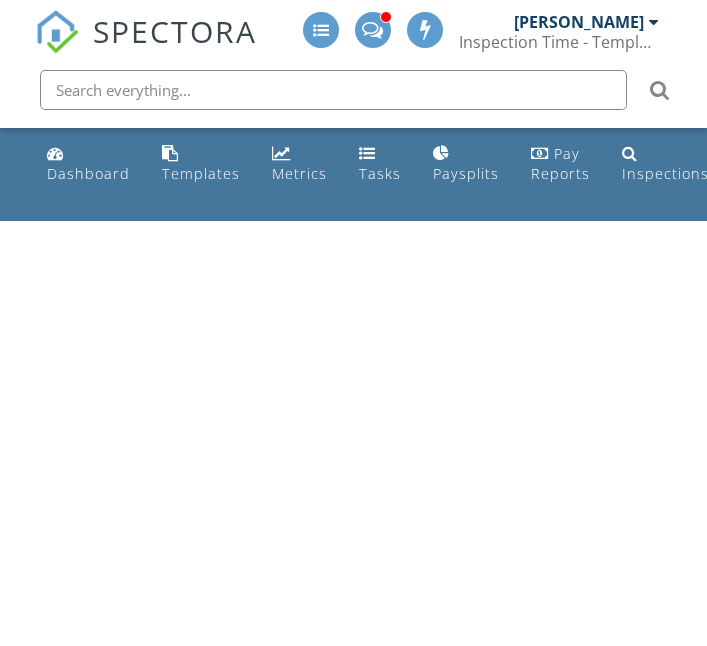 scroll, scrollTop: 0, scrollLeft: 0, axis: both 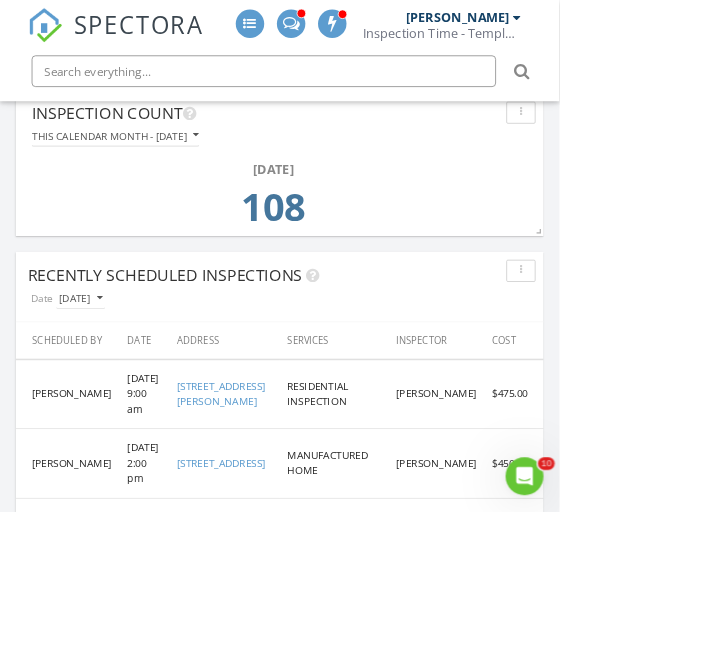 click on "5507 Sulfur Spring Dr, Killeen, TX 76542" at bounding box center [280, 780] 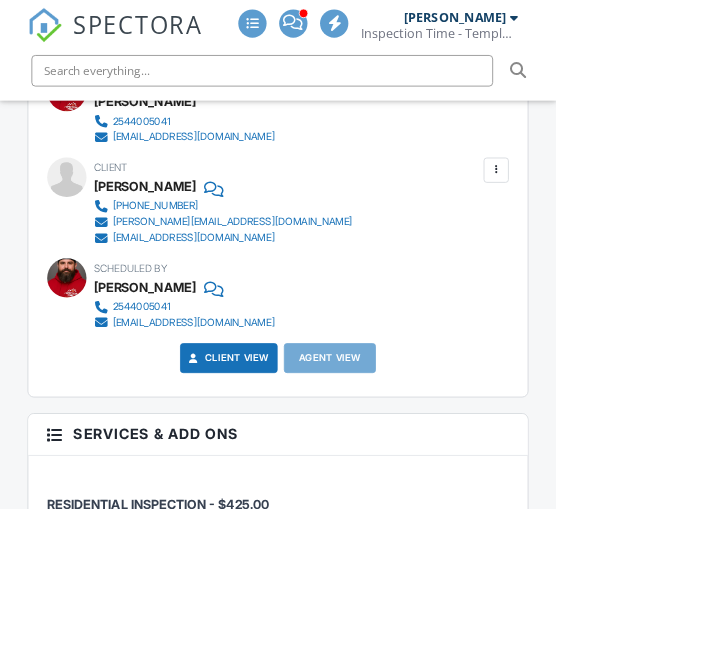 scroll, scrollTop: 0, scrollLeft: 0, axis: both 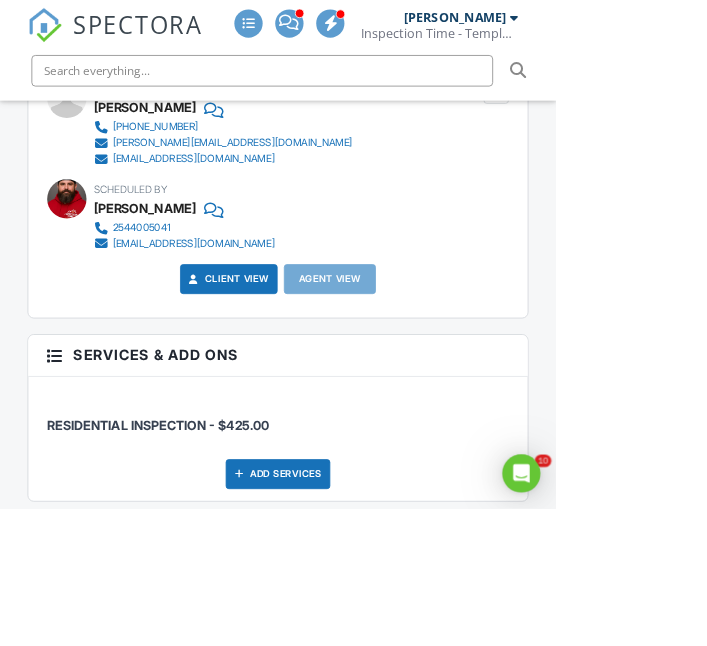 click on "Add Services" at bounding box center (353, 603) 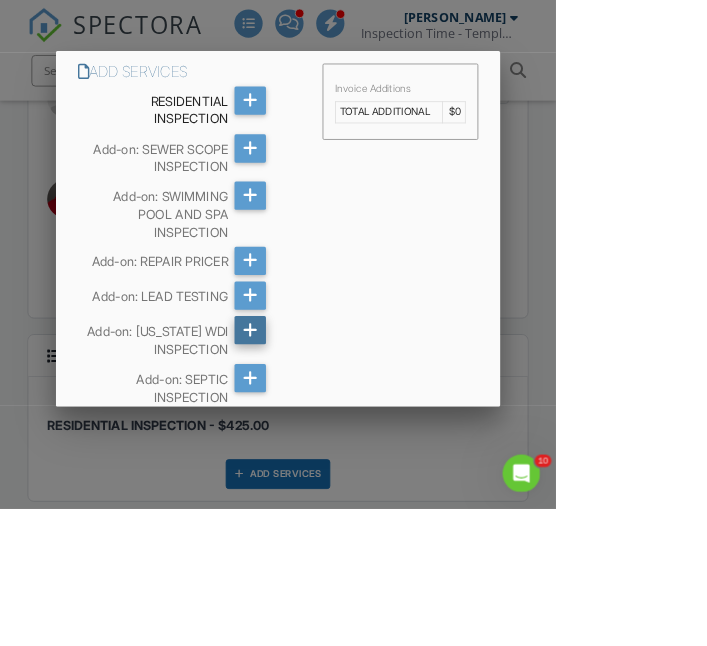 click at bounding box center [318, 420] 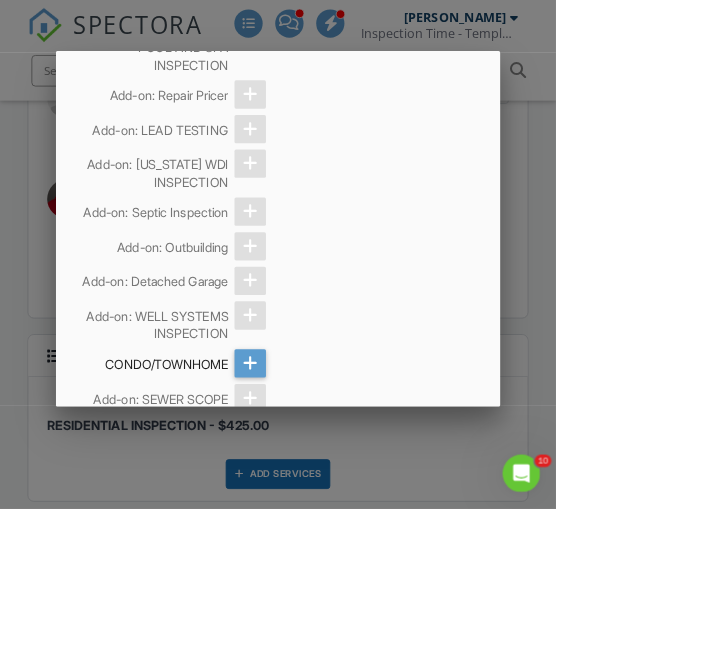 scroll, scrollTop: 2586, scrollLeft: 0, axis: vertical 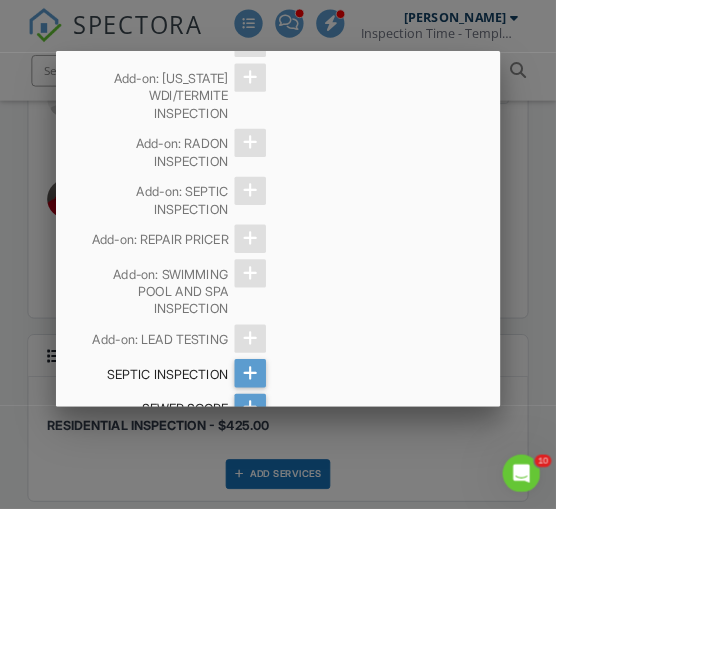 click on "Add Services
(+ $105.0)" at bounding box center (509, 927) 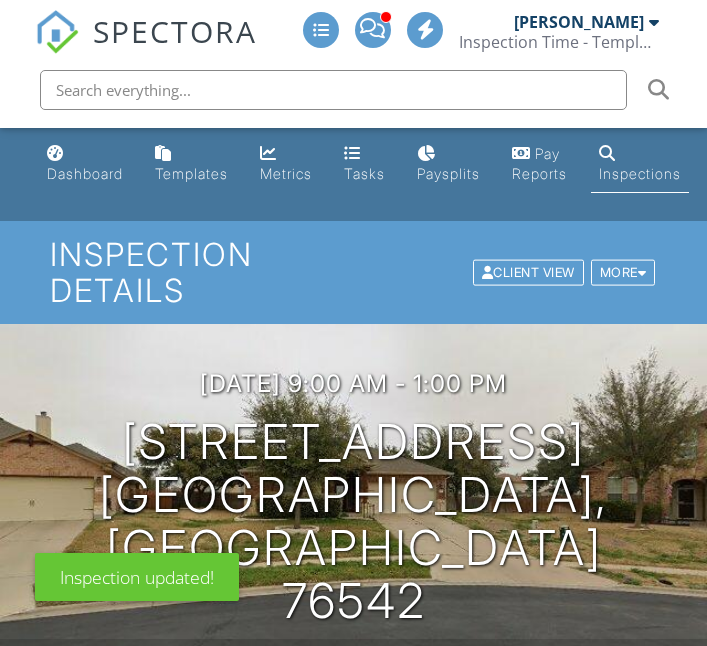 scroll, scrollTop: 245, scrollLeft: 0, axis: vertical 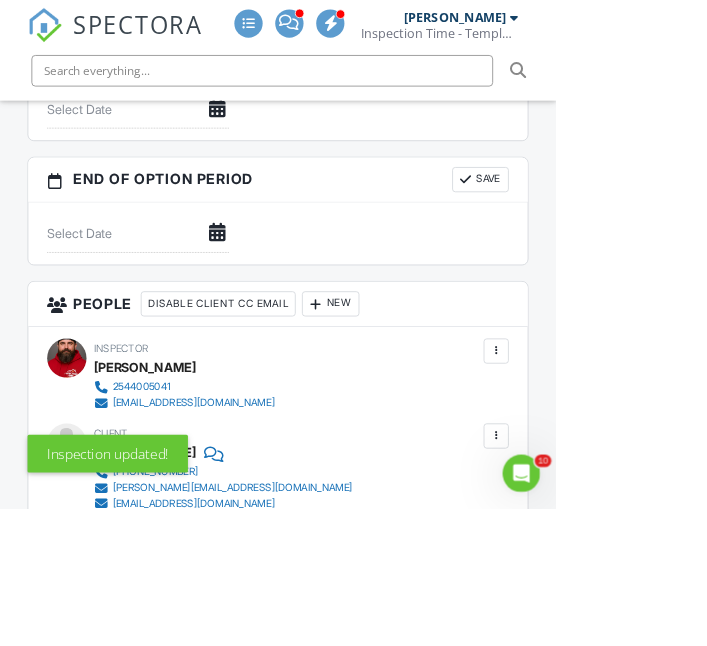 click at bounding box center [401, 387] 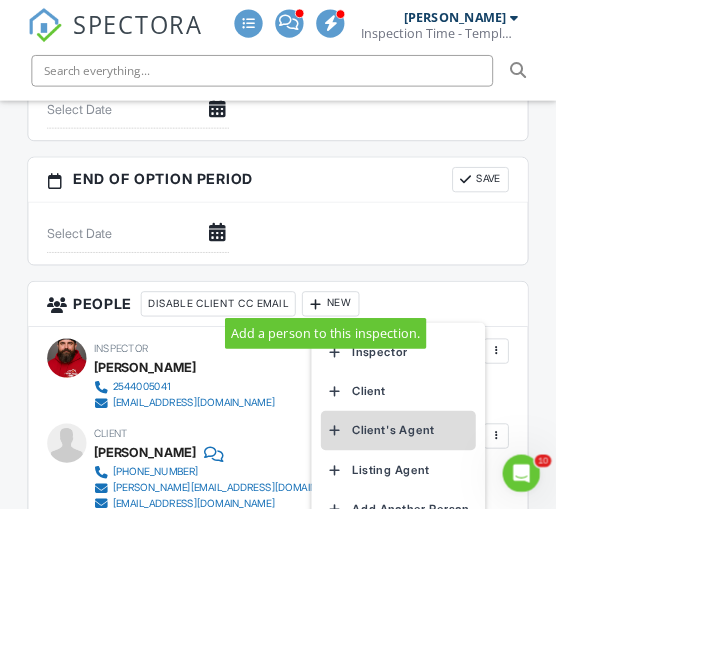 click on "Client's Agent" at bounding box center [506, 548] 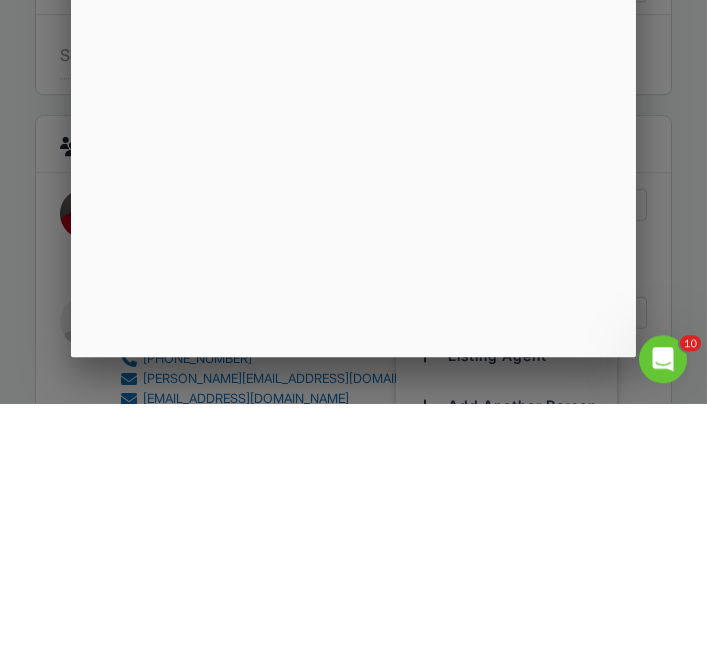 scroll, scrollTop: 2708, scrollLeft: 0, axis: vertical 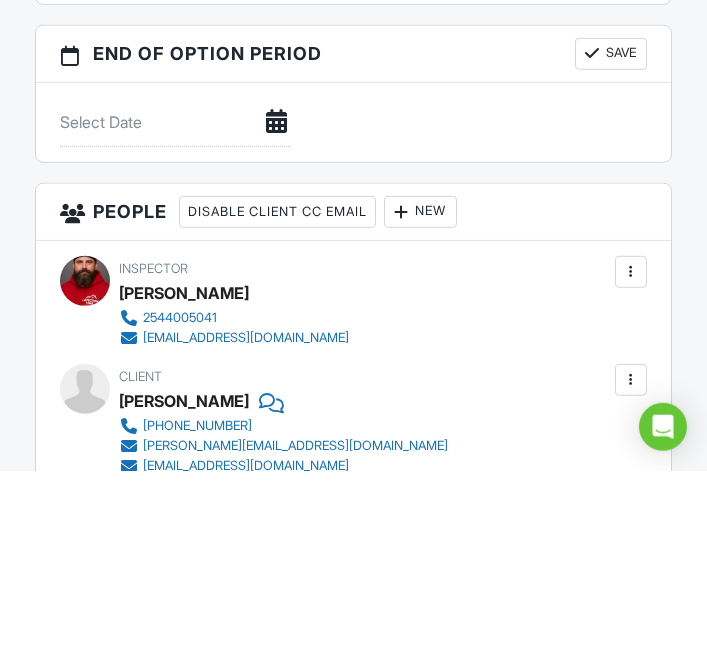 click on "Client
[PERSON_NAME]
[PHONE_NUMBER]
[PERSON_NAME][EMAIL_ADDRESS][DOMAIN_NAME]
[EMAIL_ADDRESS][DOMAIN_NAME]" at bounding box center [353, 595] 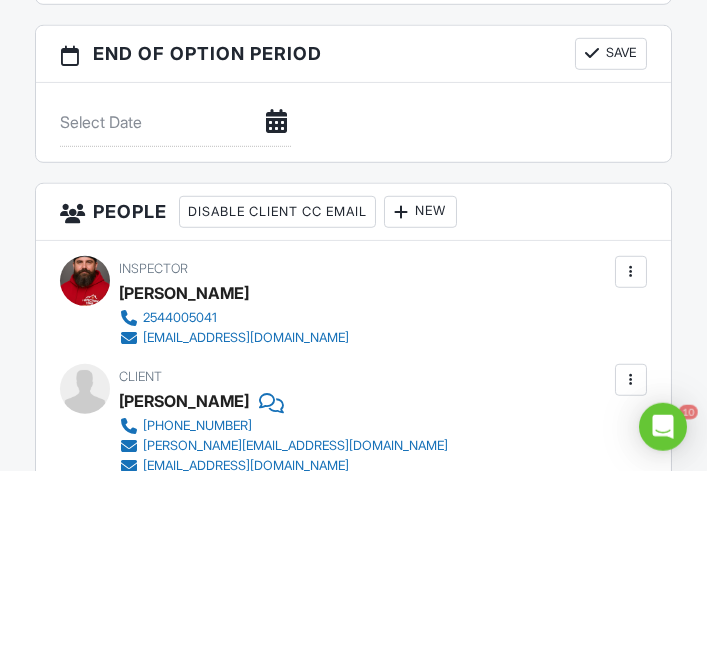 scroll, scrollTop: 0, scrollLeft: 0, axis: both 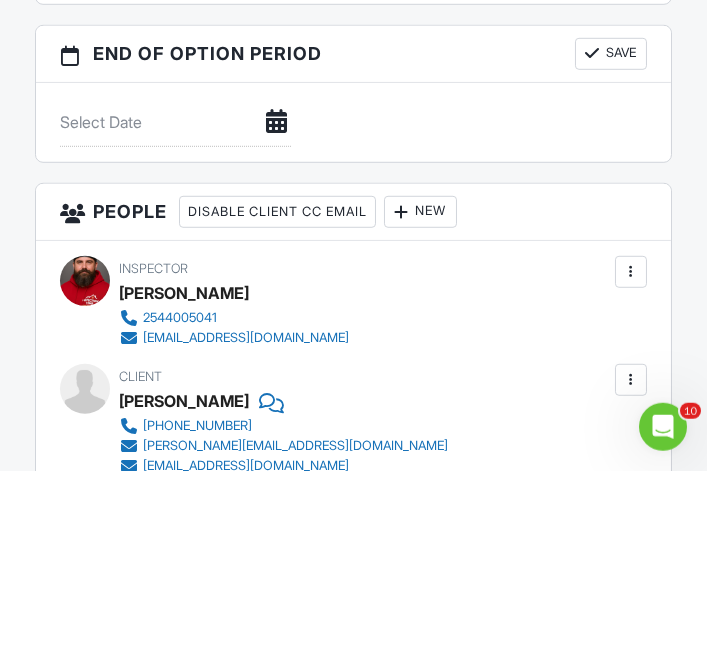 click at bounding box center [631, 683] 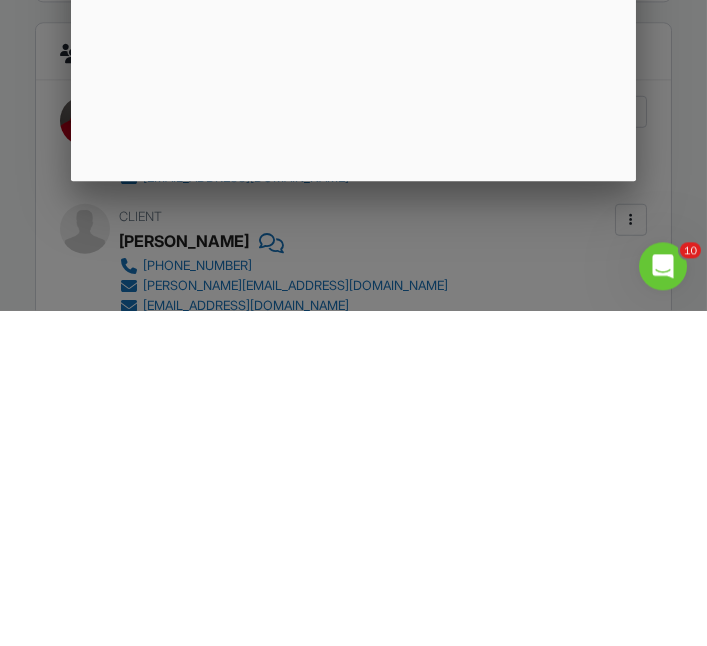 scroll, scrollTop: 2708, scrollLeft: 0, axis: vertical 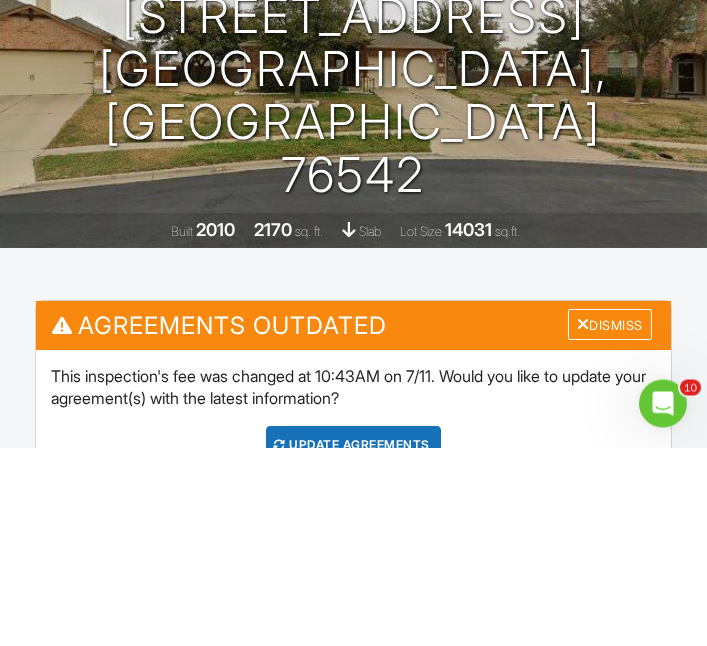 click on "Update Agreements" at bounding box center (353, 643) 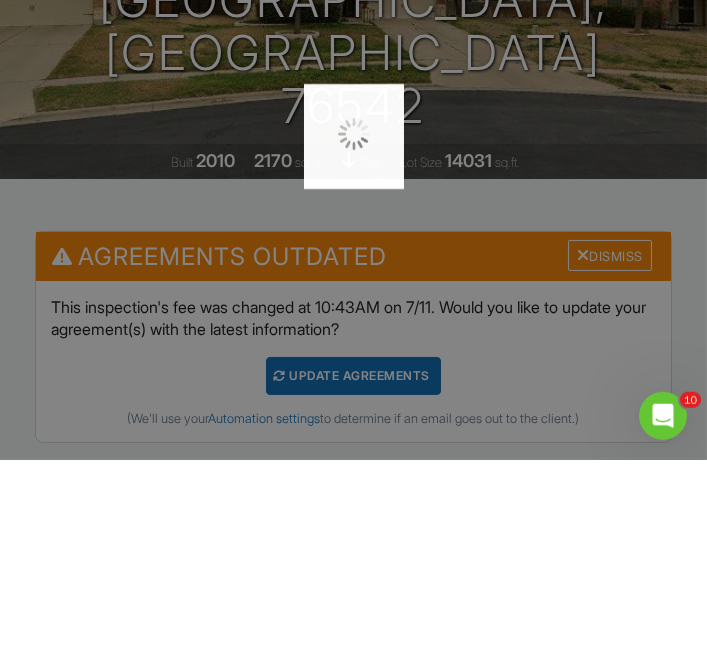 scroll, scrollTop: 371, scrollLeft: 0, axis: vertical 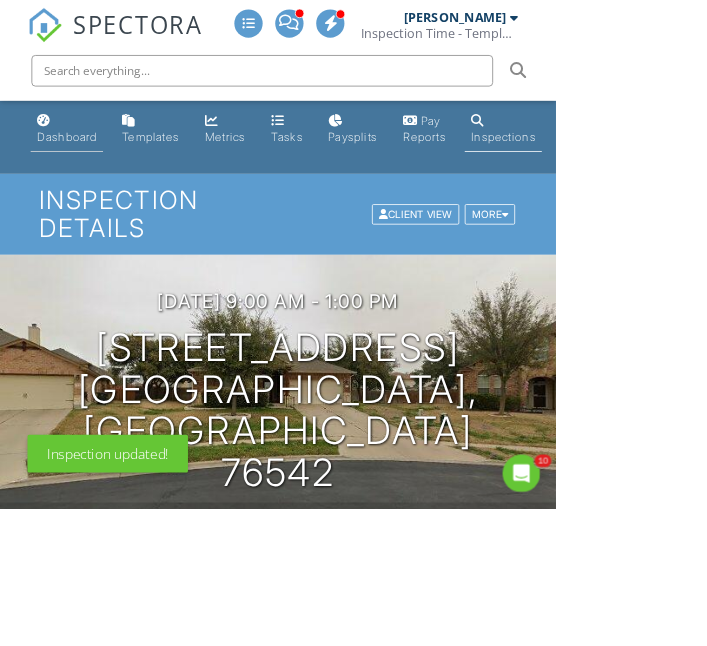 click on "Dashboard" at bounding box center (85, 173) 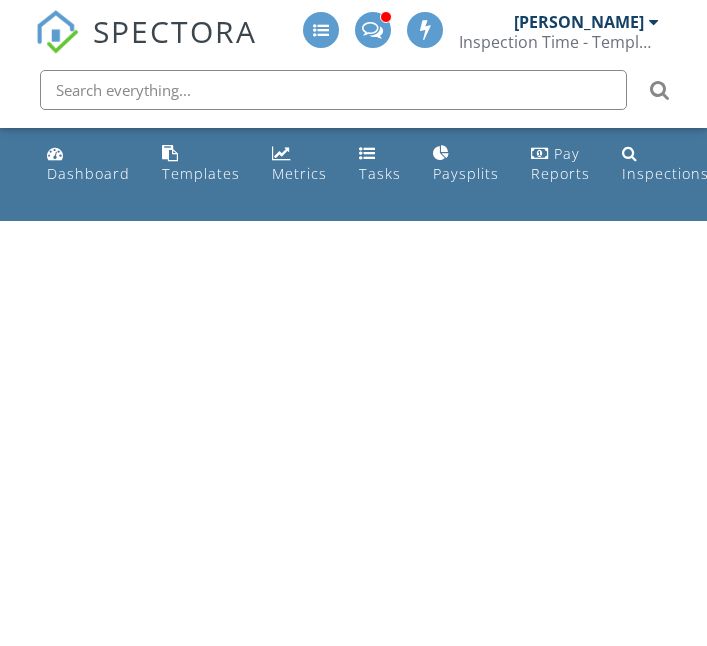 scroll, scrollTop: 0, scrollLeft: 0, axis: both 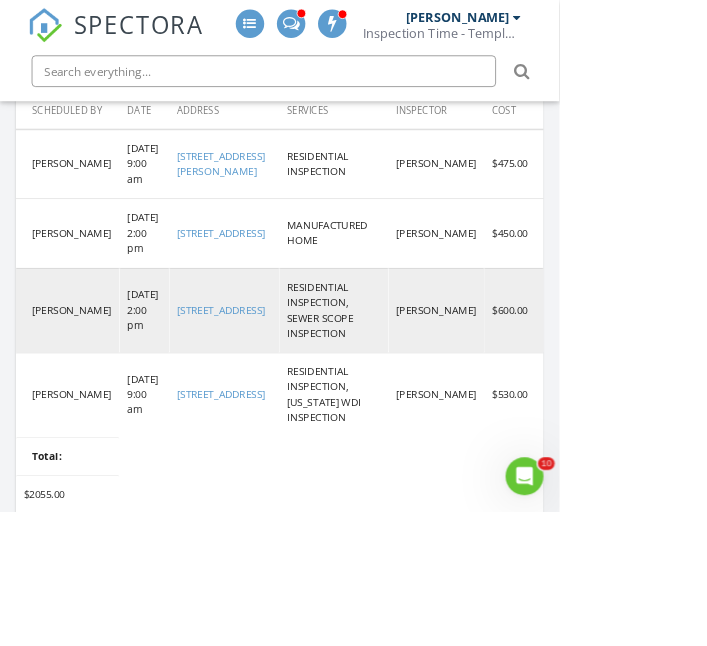 click on "[STREET_ADDRESS]" at bounding box center [280, 392] 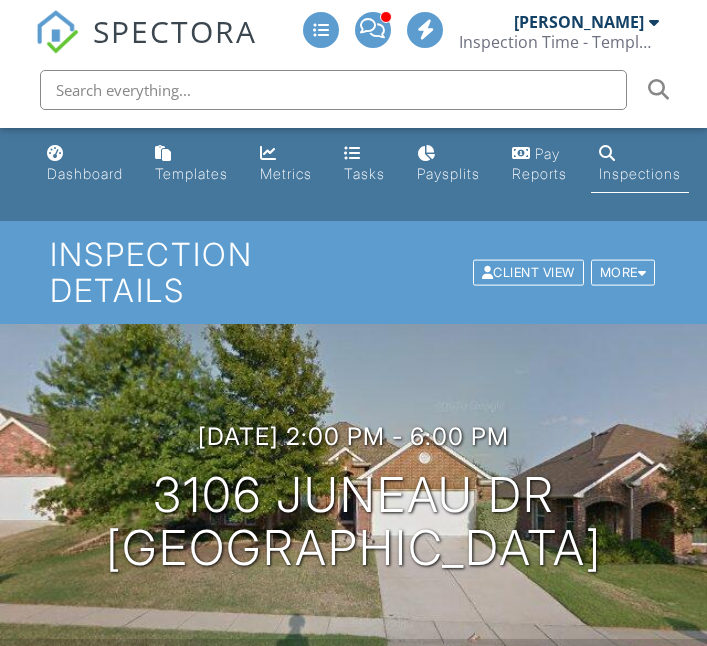 scroll, scrollTop: 0, scrollLeft: 0, axis: both 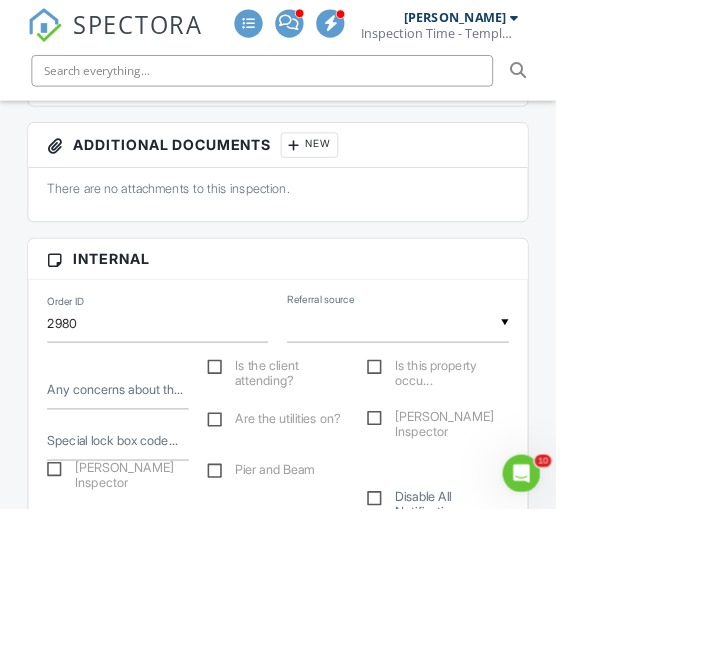 click at bounding box center (505, 410) 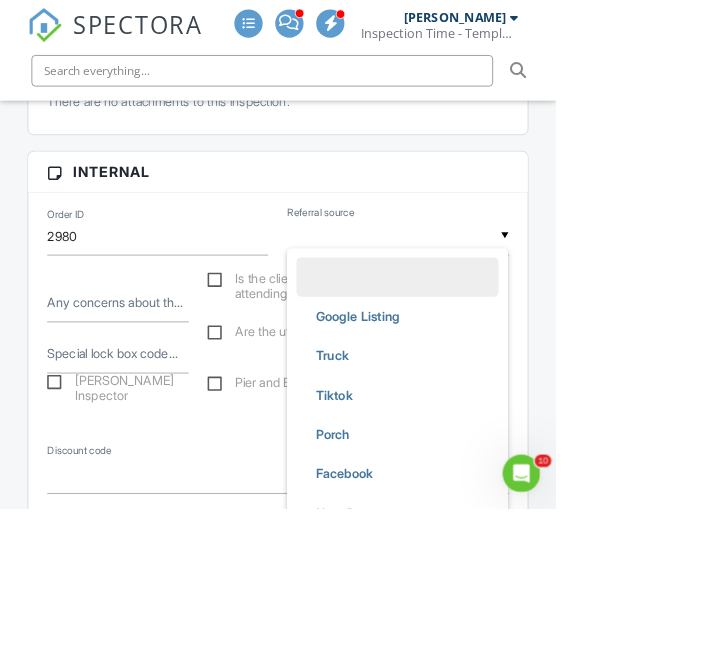 scroll, scrollTop: 1110, scrollLeft: 0, axis: vertical 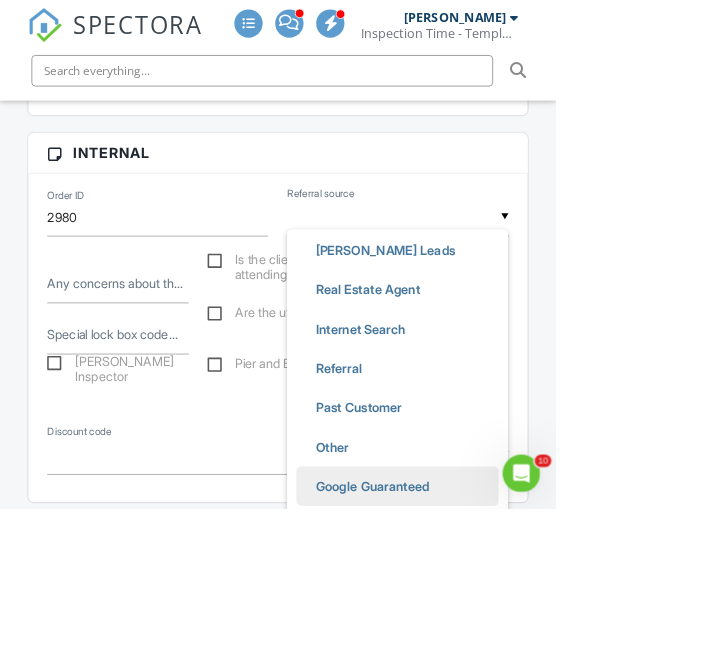 click on "Google Guaranteed" at bounding box center (473, 619) 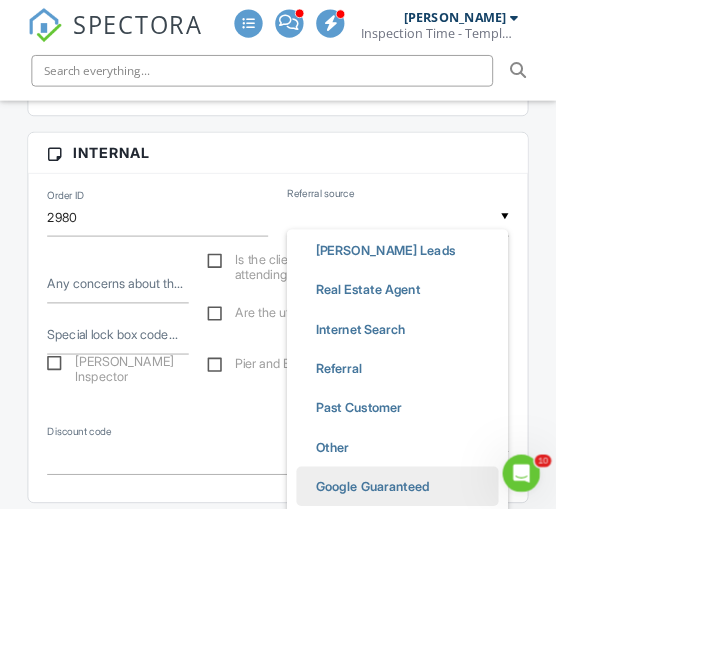type on "Google Guaranteed" 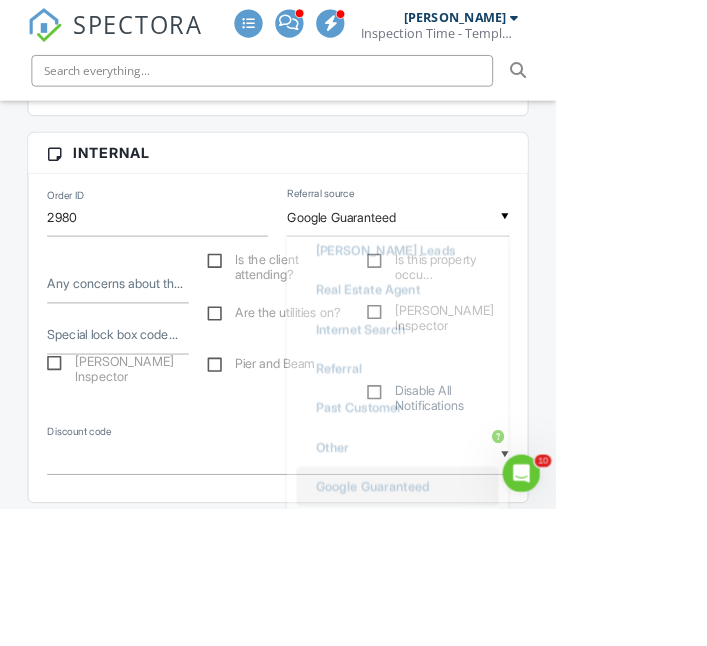 scroll, scrollTop: 536, scrollLeft: 0, axis: vertical 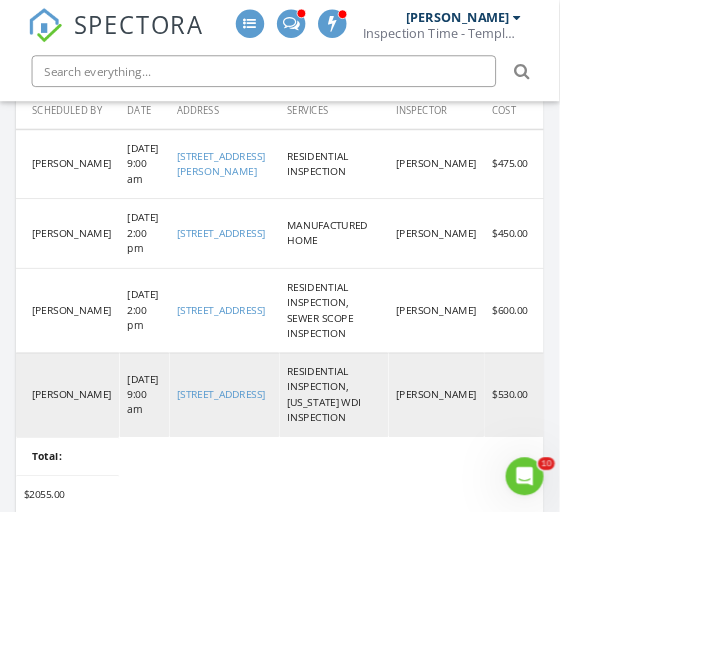 click on "5507 Sulfur Spring Dr, Killeen, TX 76542" at bounding box center (280, 499) 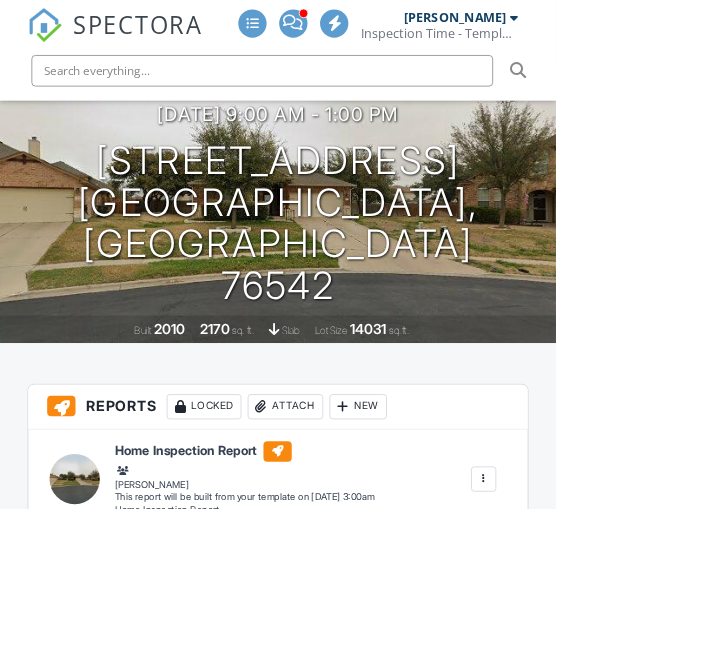 scroll, scrollTop: 726, scrollLeft: 0, axis: vertical 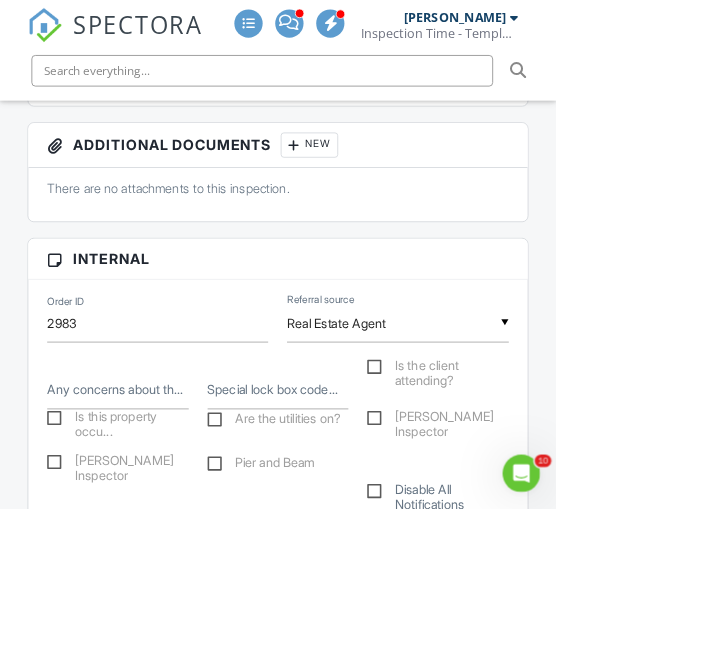 click on "[PERSON_NAME] Inspector" at bounding box center (149, 588) 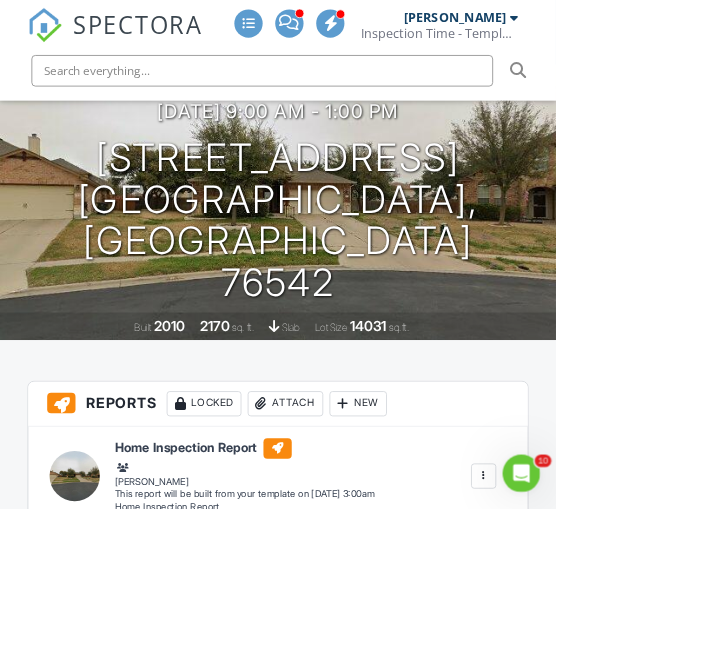 scroll, scrollTop: 0, scrollLeft: 0, axis: both 